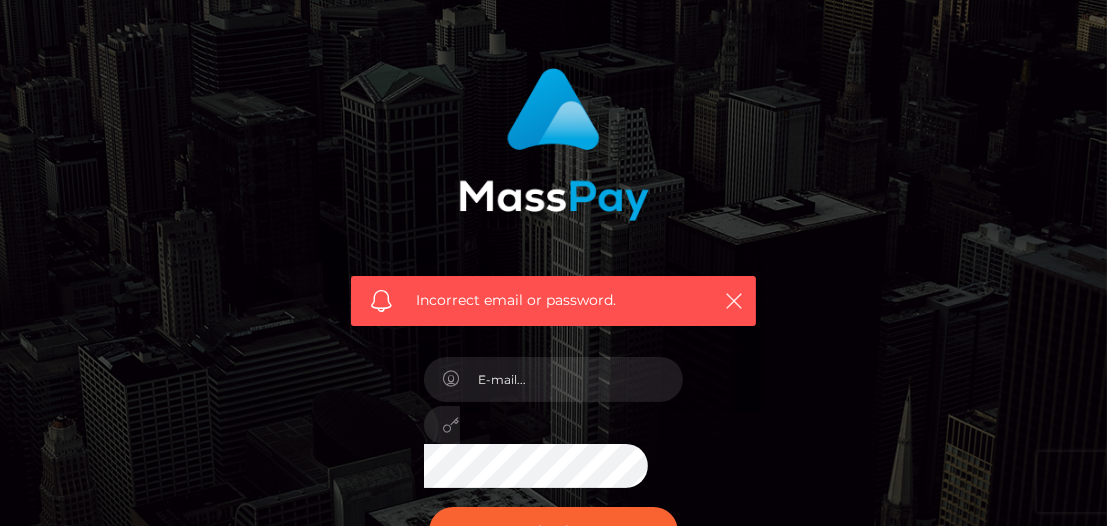 scroll, scrollTop: 90, scrollLeft: 0, axis: vertical 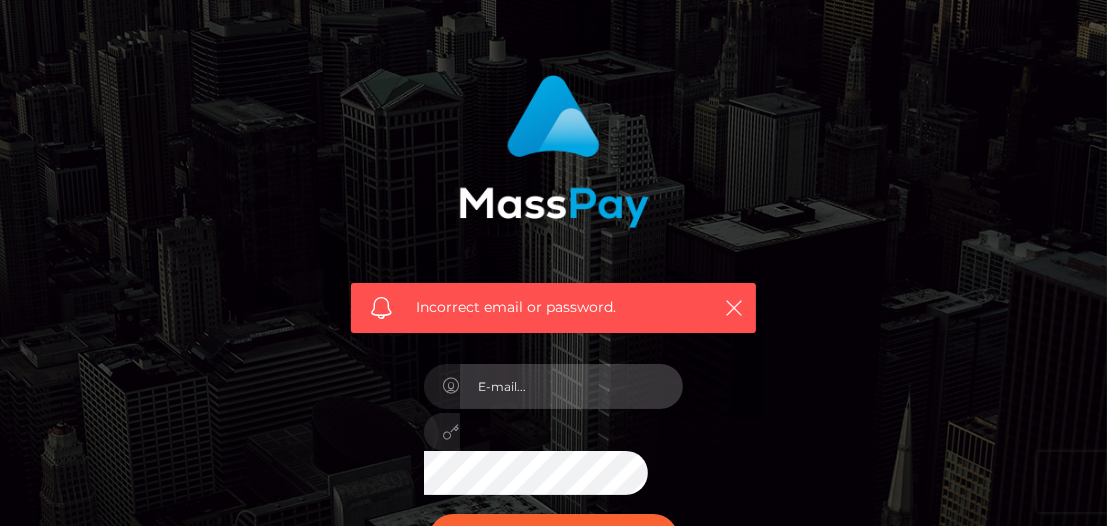 type on "aGVsbG9raXR0eWN1dGVzeWd1bWJhbGxAZ21haWwuY29t" 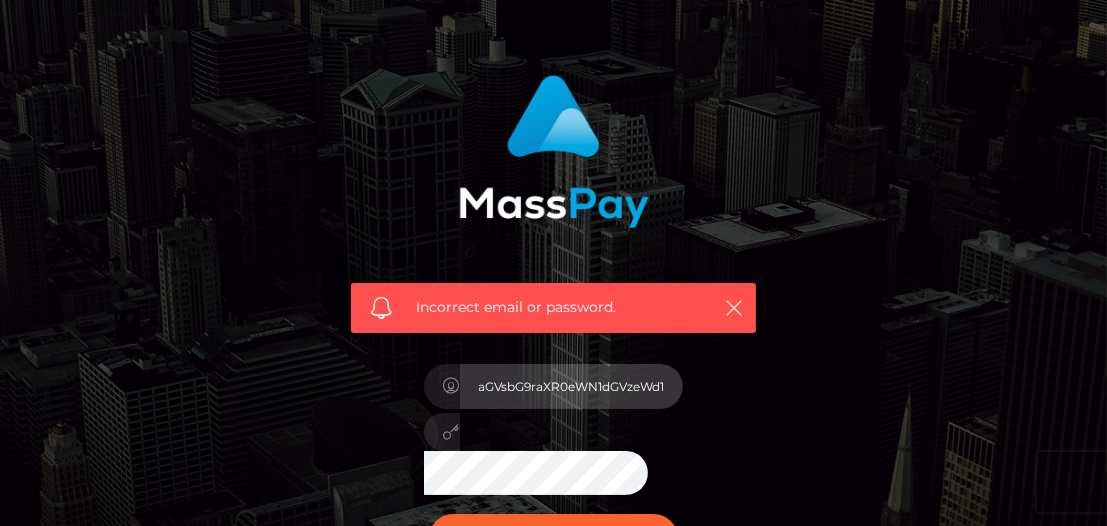 click on "aGVsbG9raXR0eWN1dGVzeWd1bWJhbGxAZ21haWwuY29t" at bounding box center (572, 386) 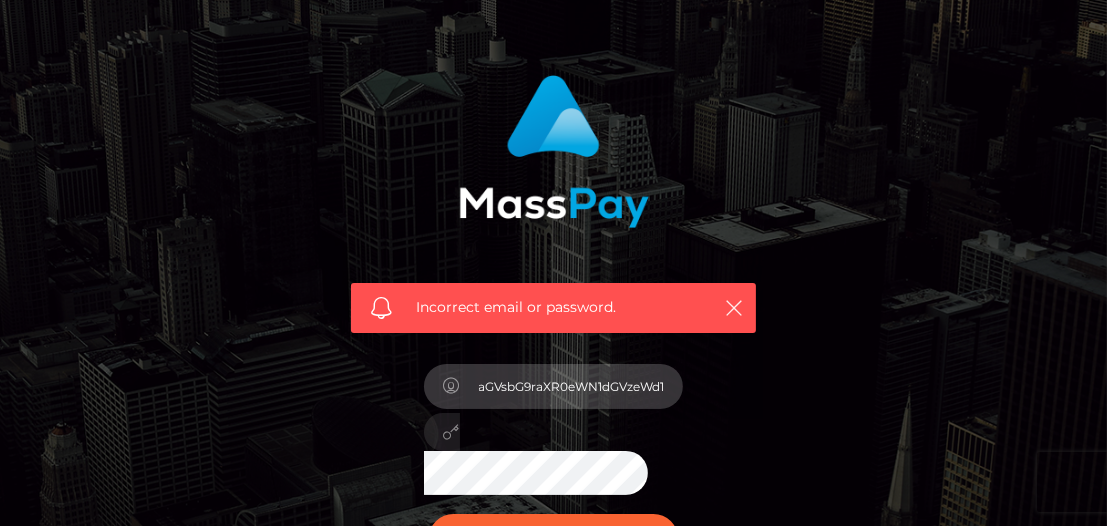 click on "aGVsbG9raXR0eWN1dGVzeWd1bWJhbGxAZ21haWwuY29t" at bounding box center (572, 386) 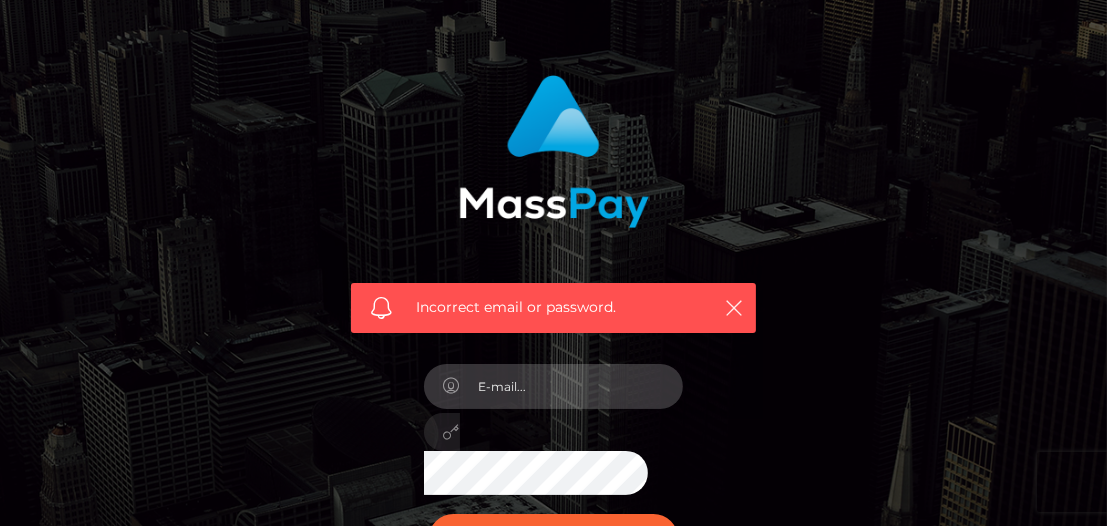 click at bounding box center [572, 386] 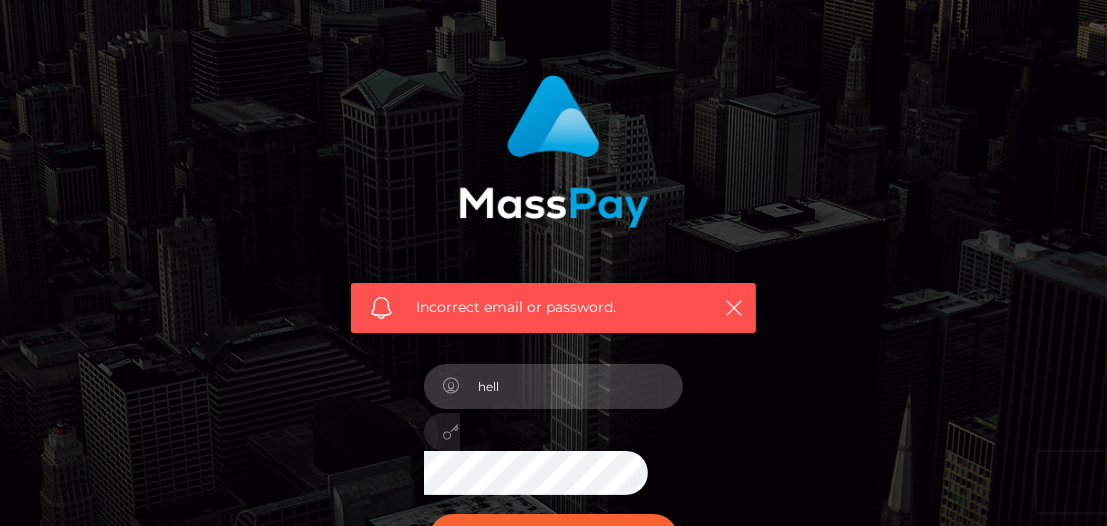 type on "hell" 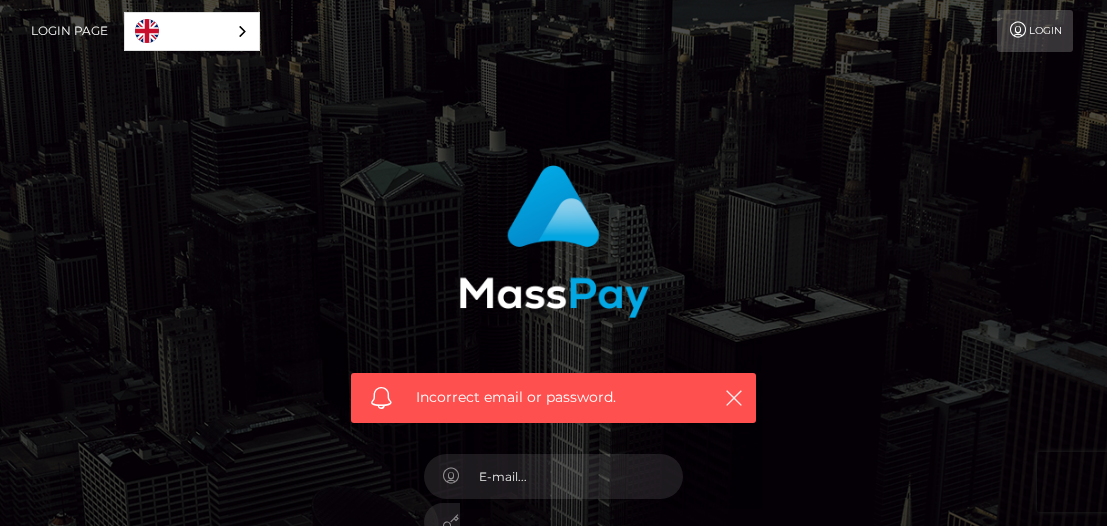 scroll, scrollTop: 0, scrollLeft: 0, axis: both 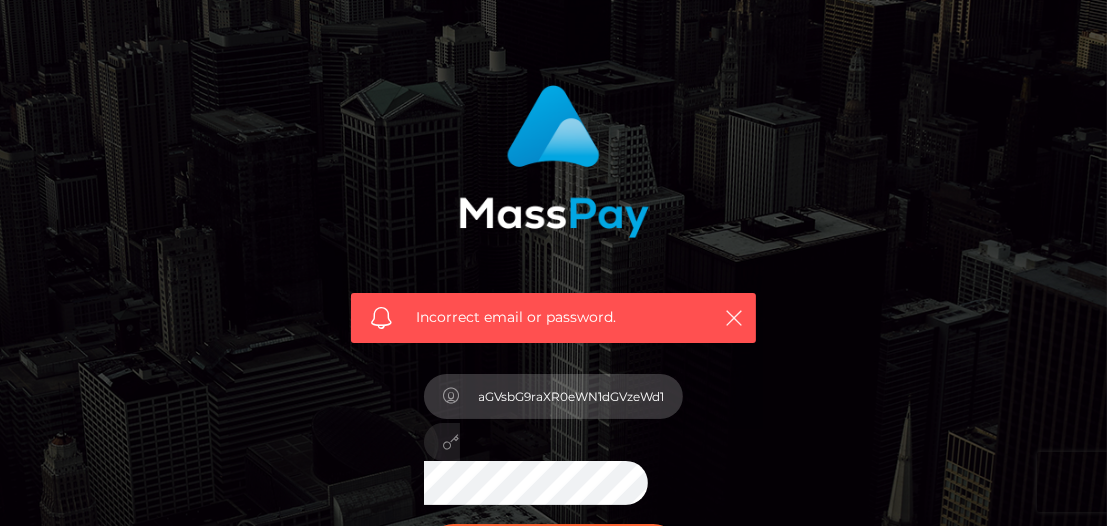 drag, startPoint x: 652, startPoint y: 403, endPoint x: 399, endPoint y: 412, distance: 253.16003 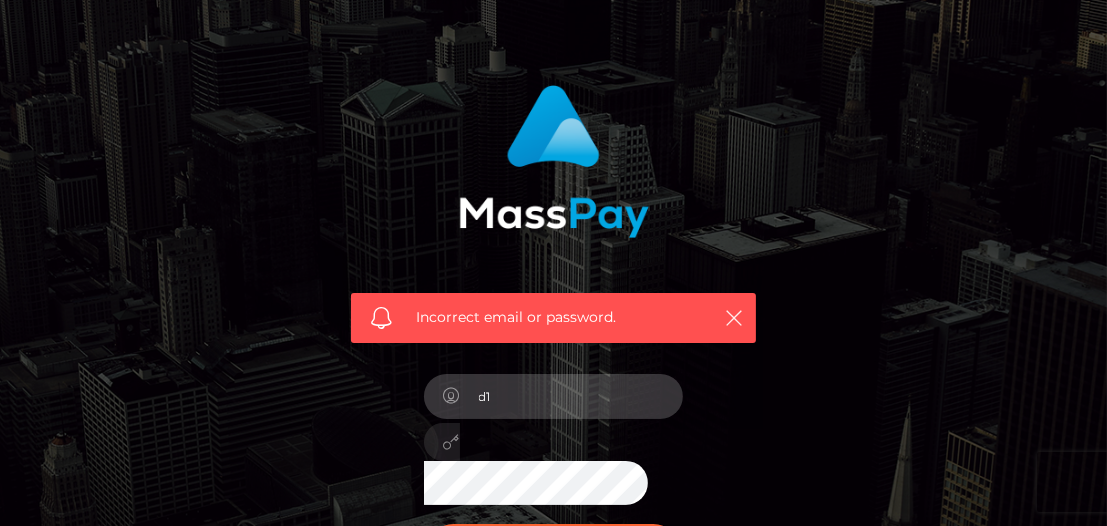 type on "d" 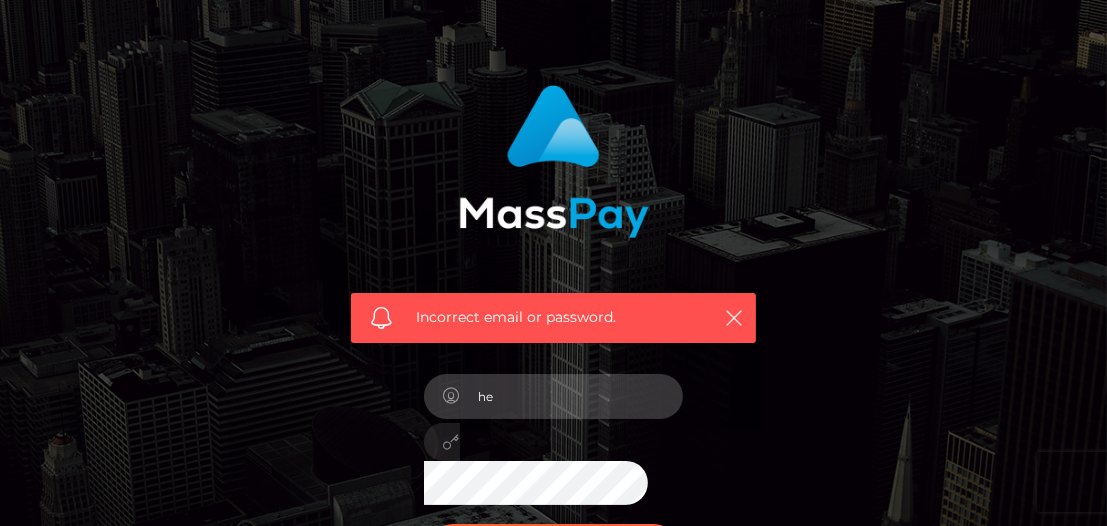 type on "hellokittycutesygumball@gmail.com" 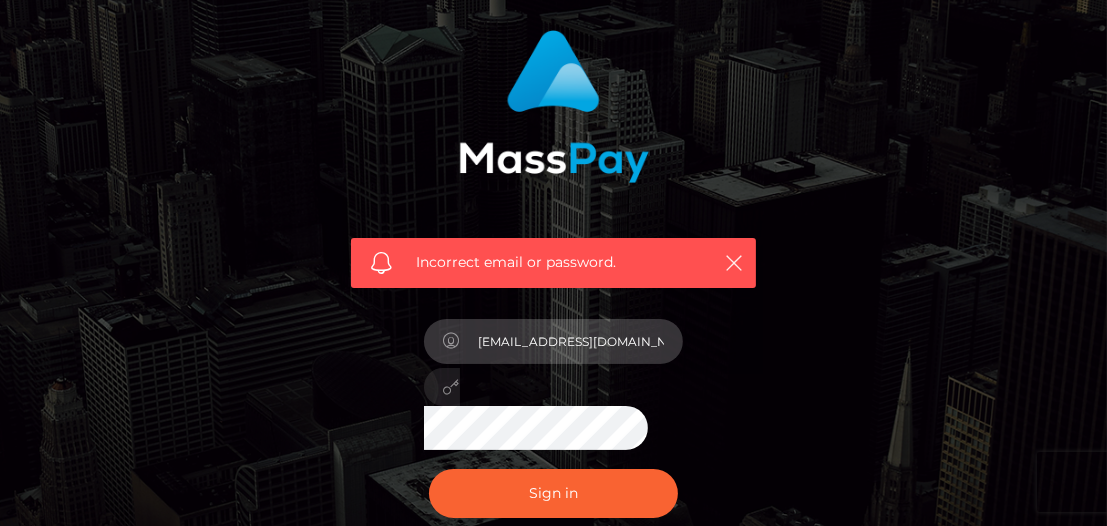 scroll, scrollTop: 155, scrollLeft: 0, axis: vertical 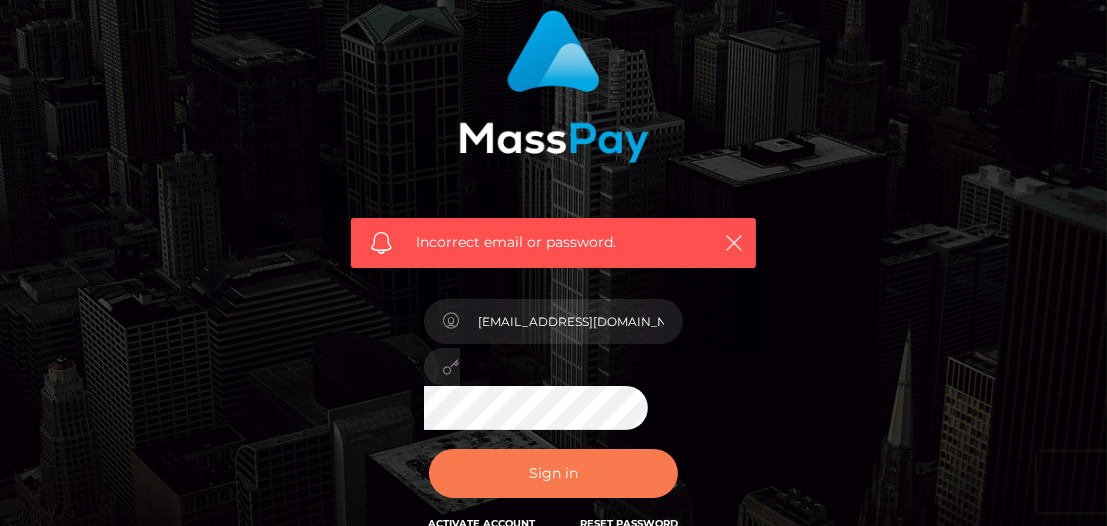 click on "Sign in" at bounding box center (554, 473) 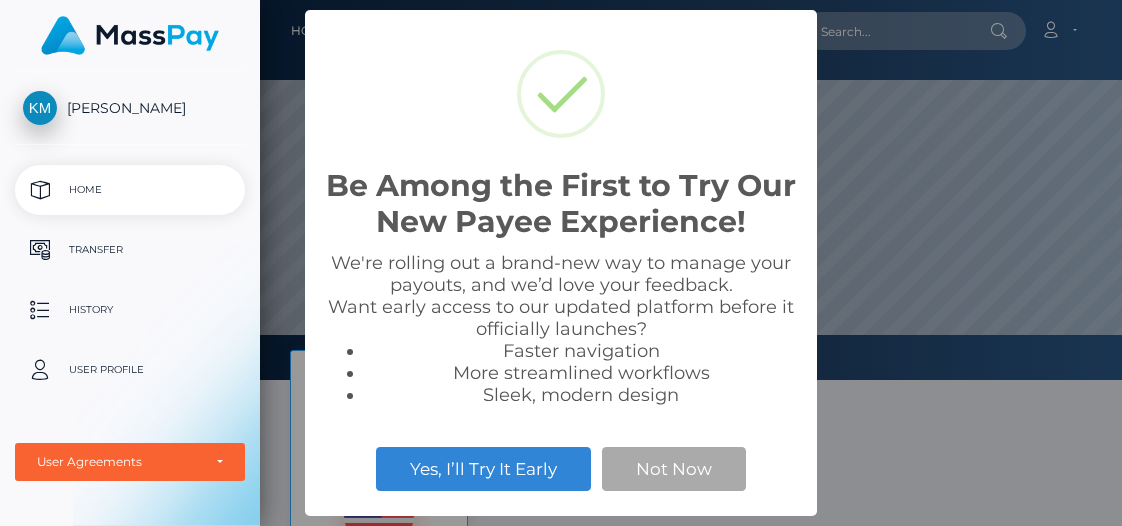 scroll, scrollTop: 0, scrollLeft: 0, axis: both 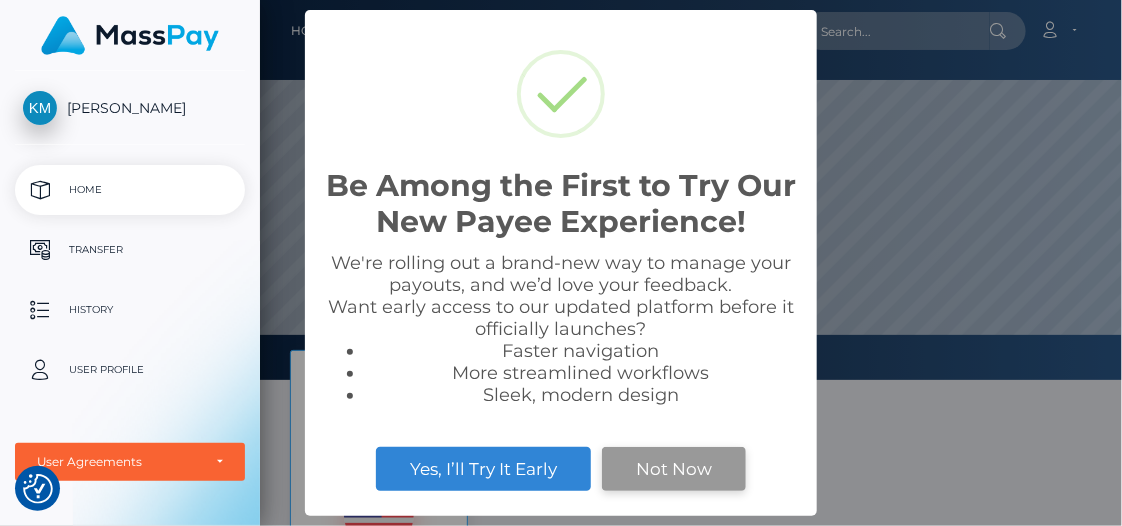 click on "Not Now" at bounding box center (674, 469) 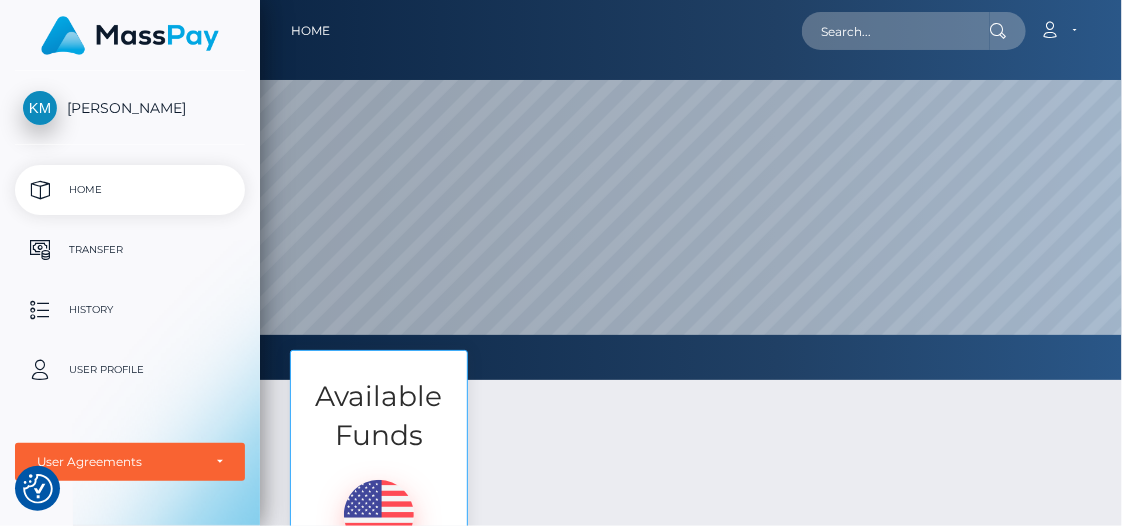 click on "Available Funds
$169.96
USD Balance
Transfer" at bounding box center [691, 547] 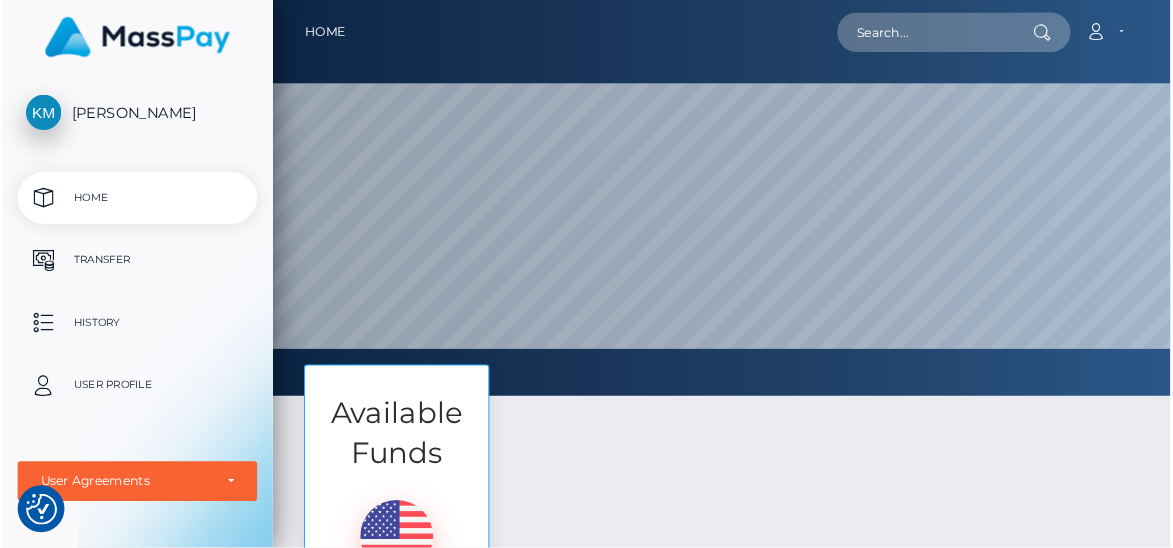 scroll, scrollTop: 999620, scrollLeft: 999087, axis: both 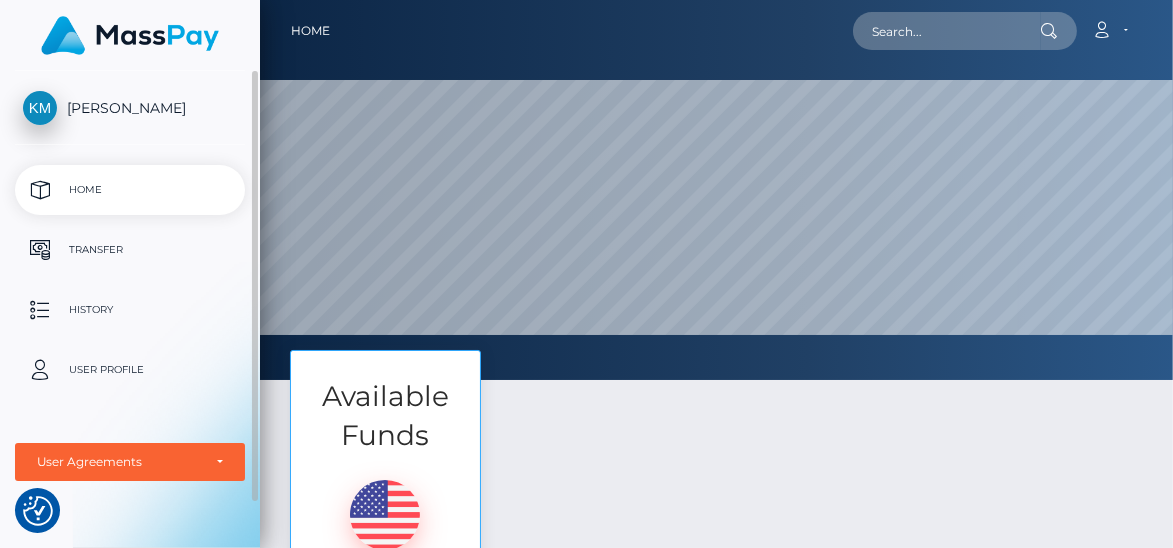 click on "Home" at bounding box center (130, 190) 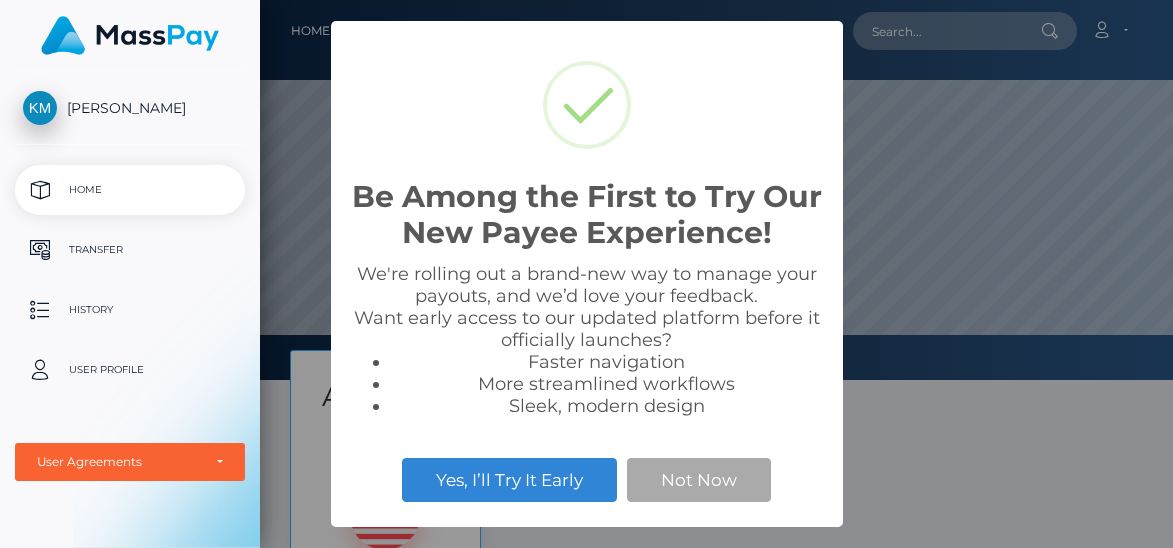 scroll, scrollTop: 0, scrollLeft: 0, axis: both 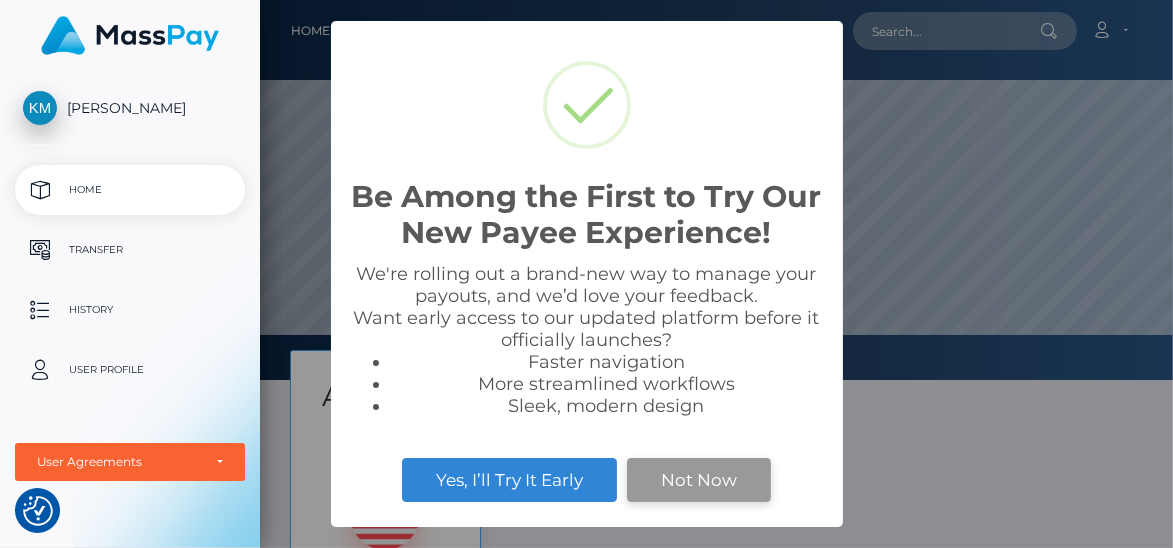 click on "Not Now" at bounding box center (699, 480) 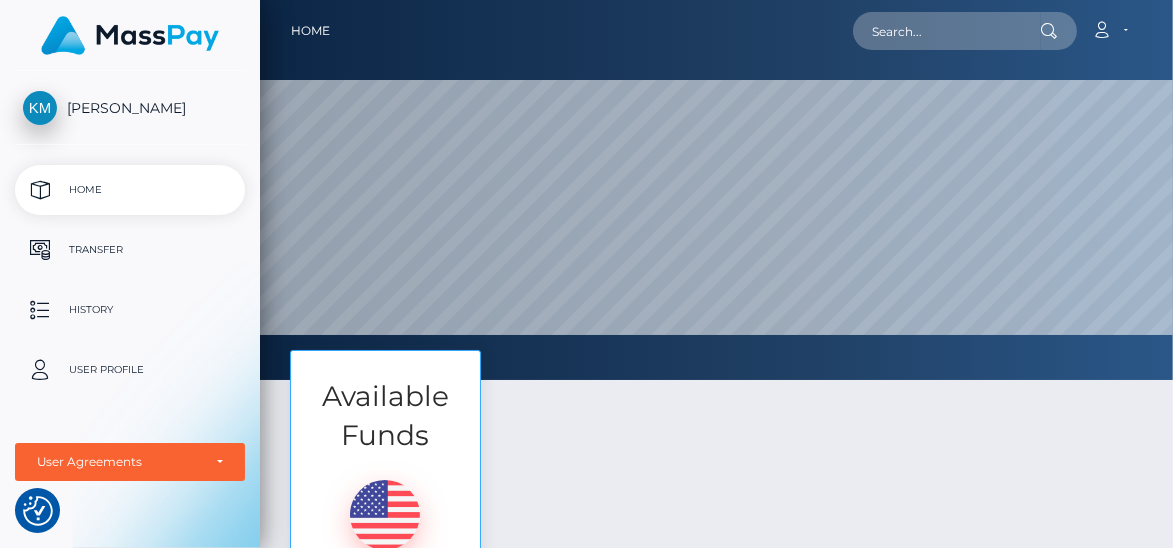 click on "Available Funds" at bounding box center (385, 416) 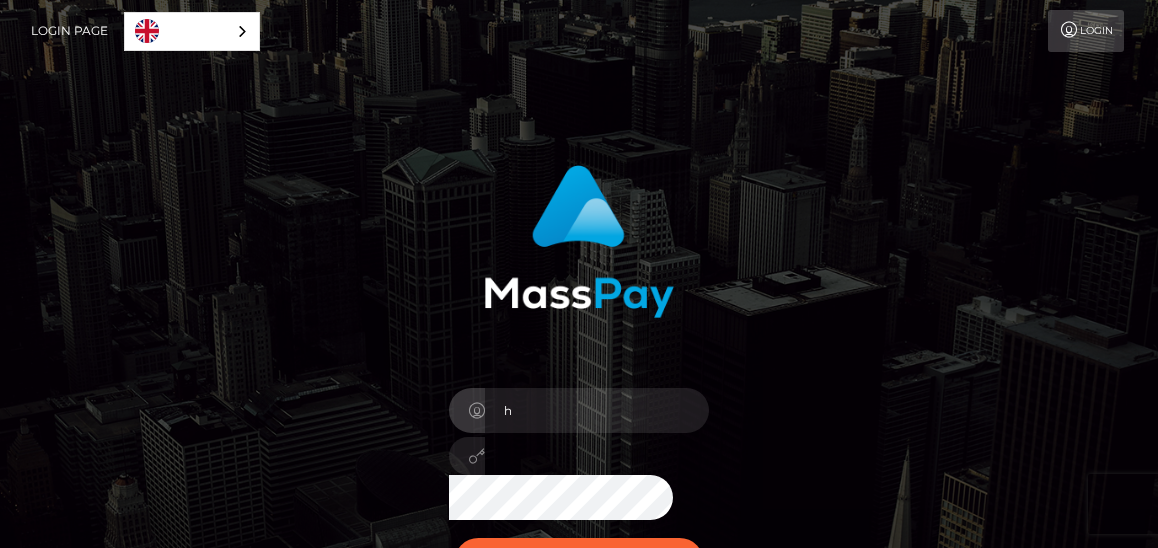 scroll, scrollTop: 0, scrollLeft: 0, axis: both 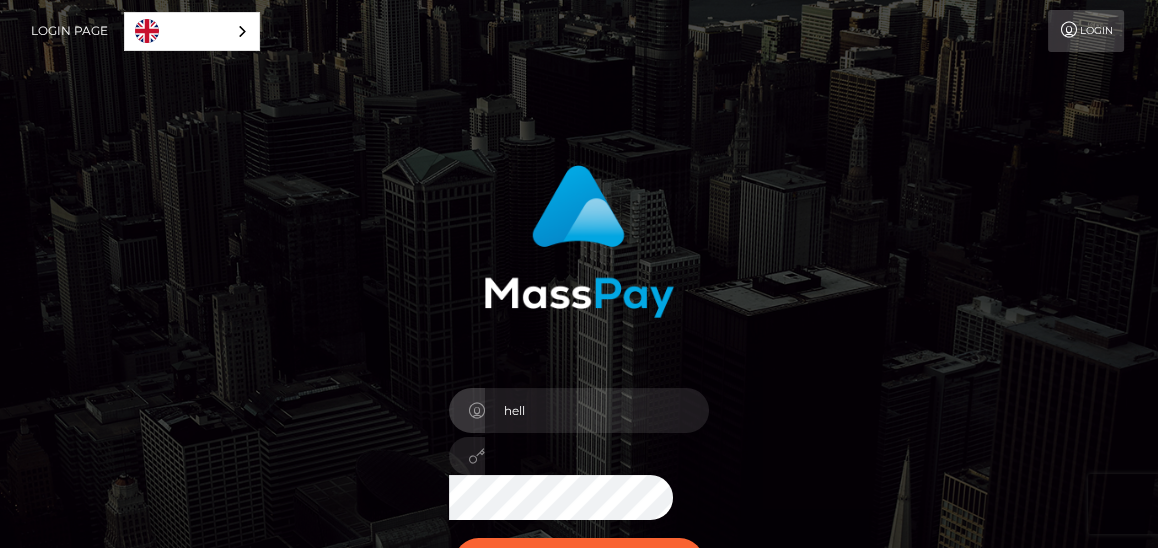 type on "hell" 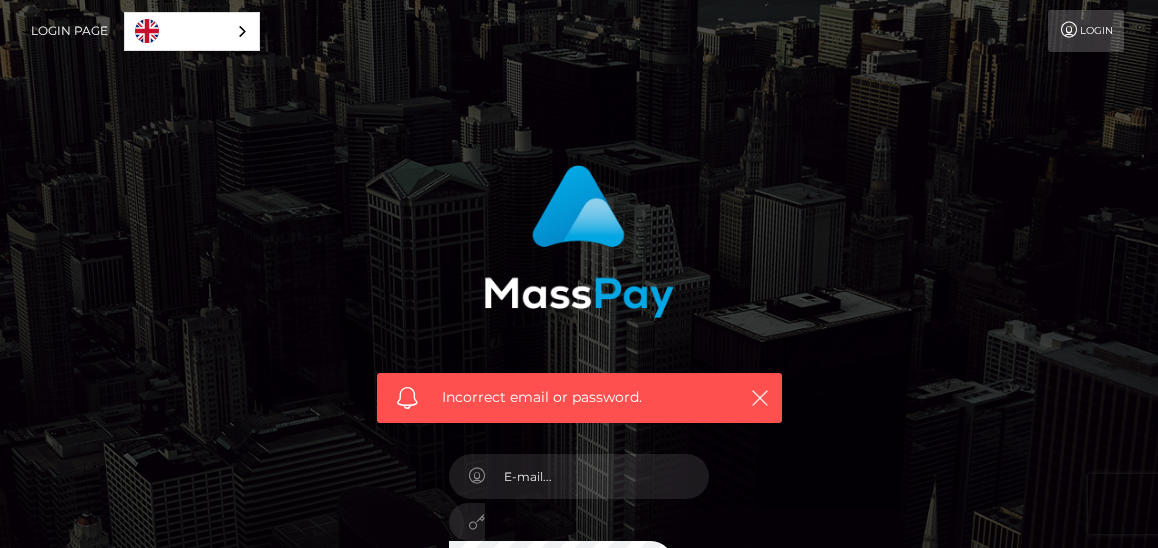 scroll, scrollTop: 0, scrollLeft: 0, axis: both 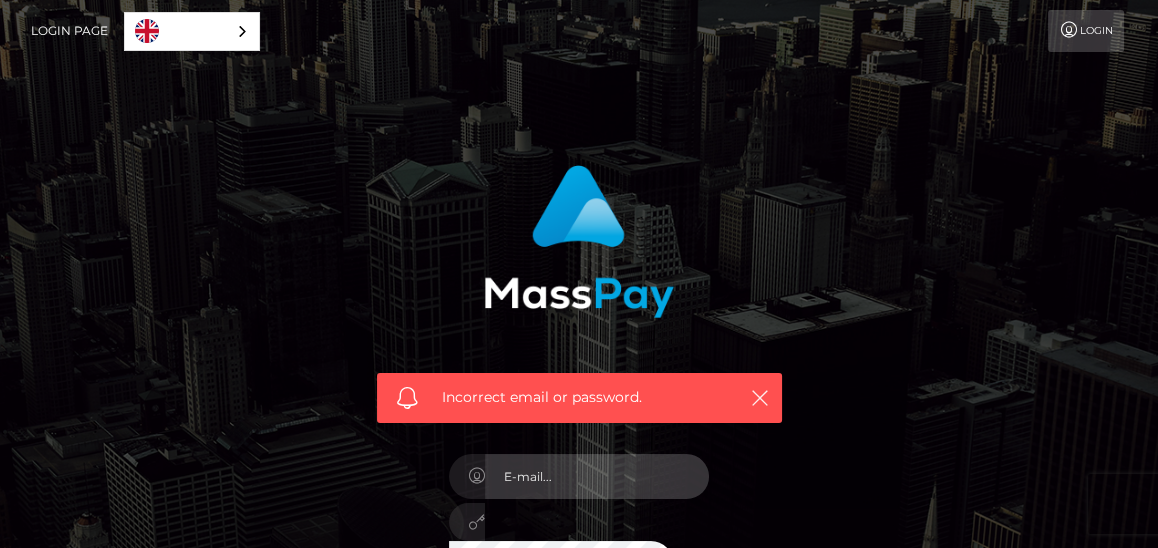 type on "aGVsbG9raXR0eWN1dGVzeWd1bWJhbGxAZ21haWwuY29t" 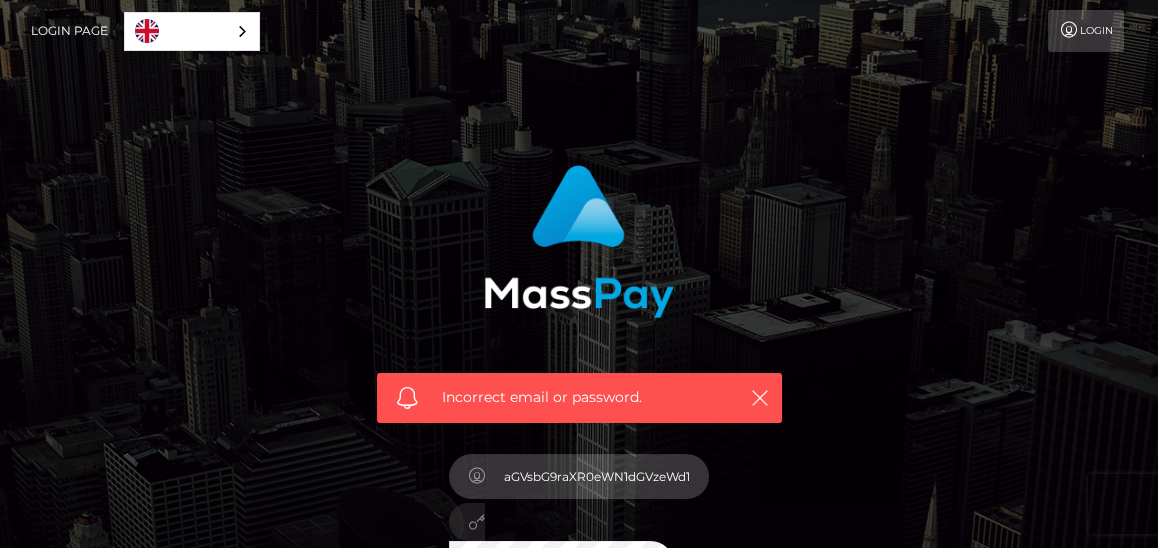 click on "aGVsbG9raXR0eWN1dGVzeWd1bWJhbGxAZ21haWwuY29t" at bounding box center (597, 476) 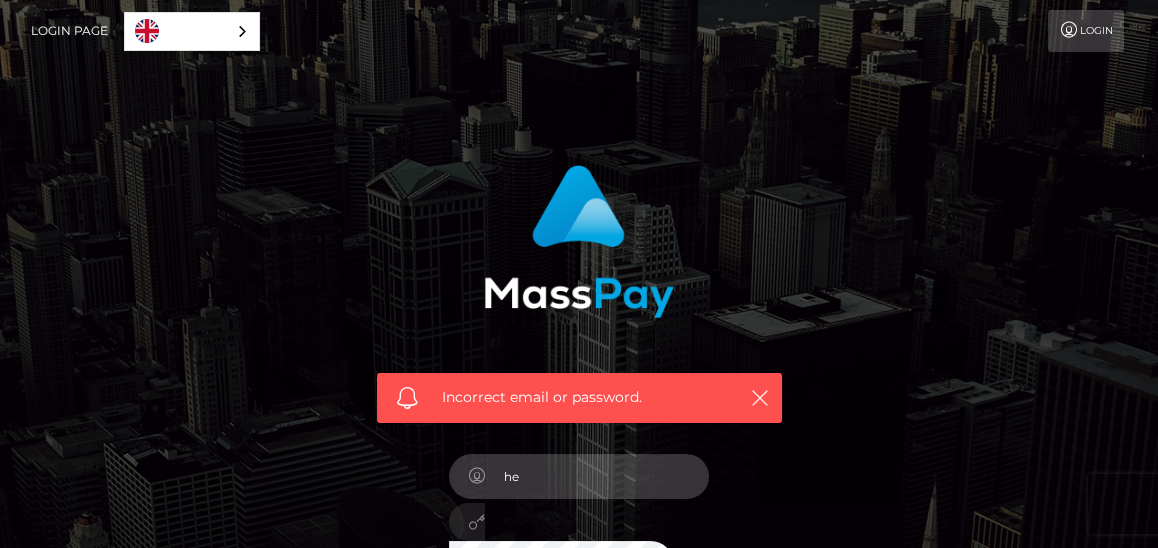 type on "hellokittycutesygumball@gmail.com" 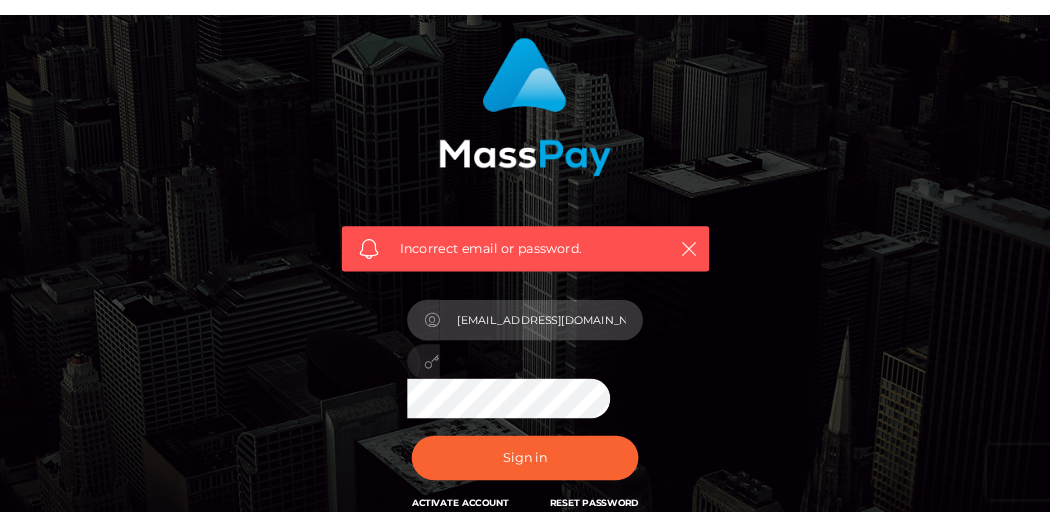 scroll, scrollTop: 147, scrollLeft: 0, axis: vertical 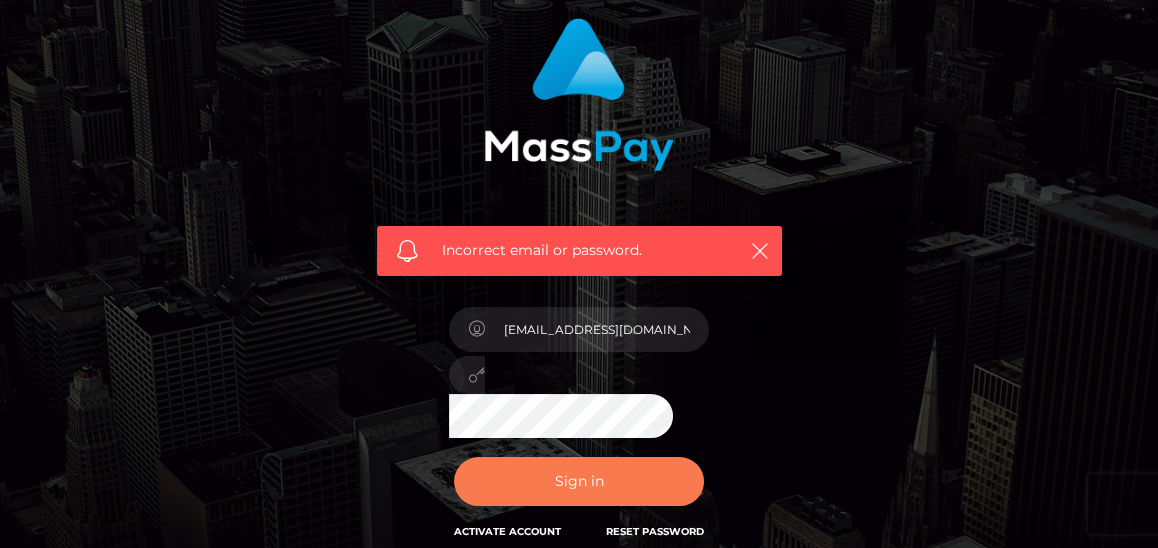 click on "Sign in" at bounding box center (579, 481) 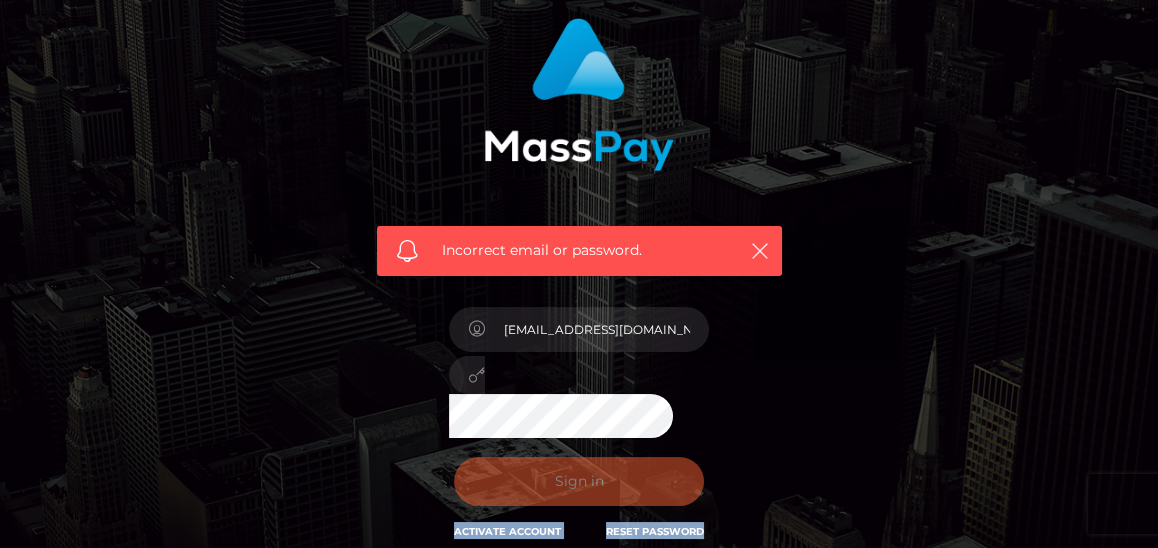 drag, startPoint x: 647, startPoint y: 482, endPoint x: 963, endPoint y: 440, distance: 318.77893 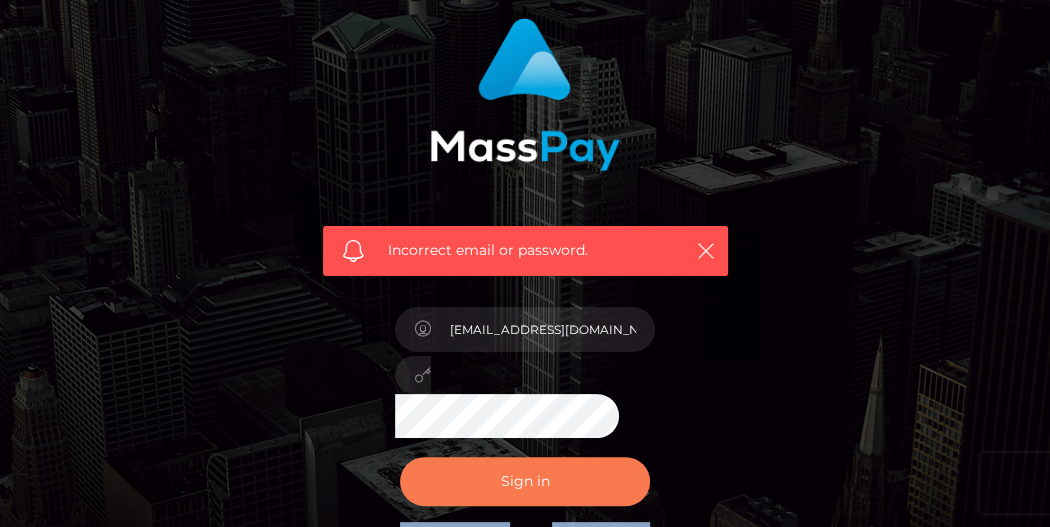 click on "Sign in" at bounding box center [525, 481] 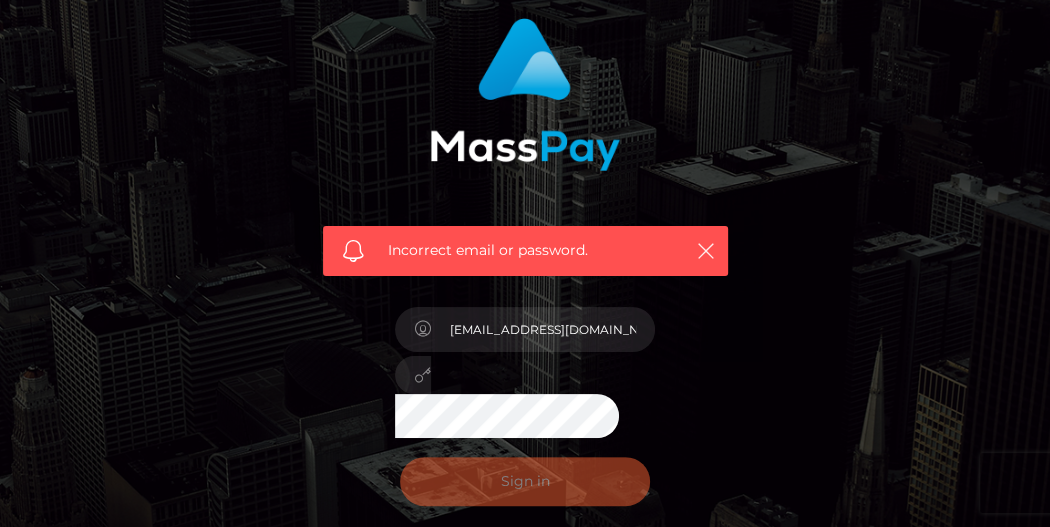 click on "Sign in
Activate
Account
Reset Password" at bounding box center (525, 489) 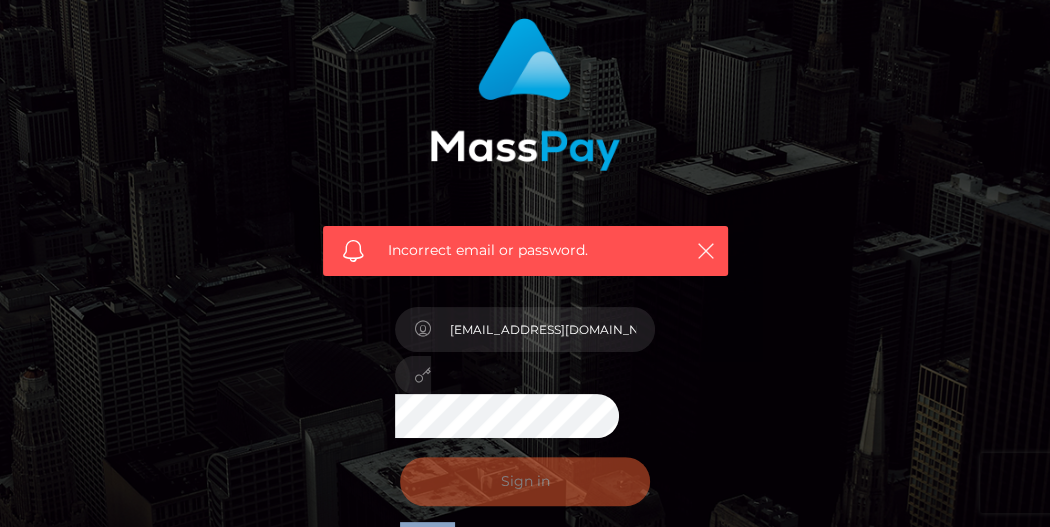 click on "Sign in
Activate
Account
Reset Password" at bounding box center [525, 489] 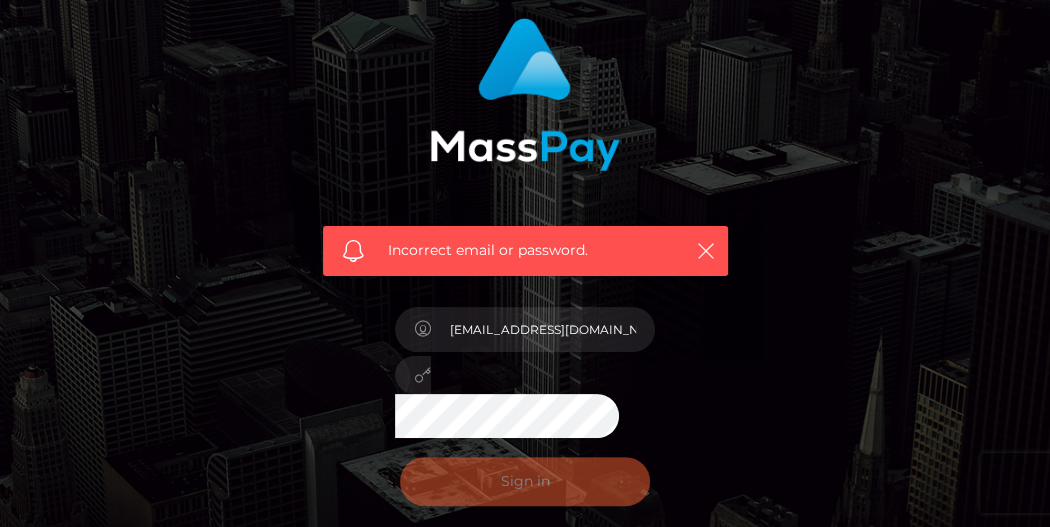 drag, startPoint x: 584, startPoint y: 489, endPoint x: 594, endPoint y: 482, distance: 12.206555 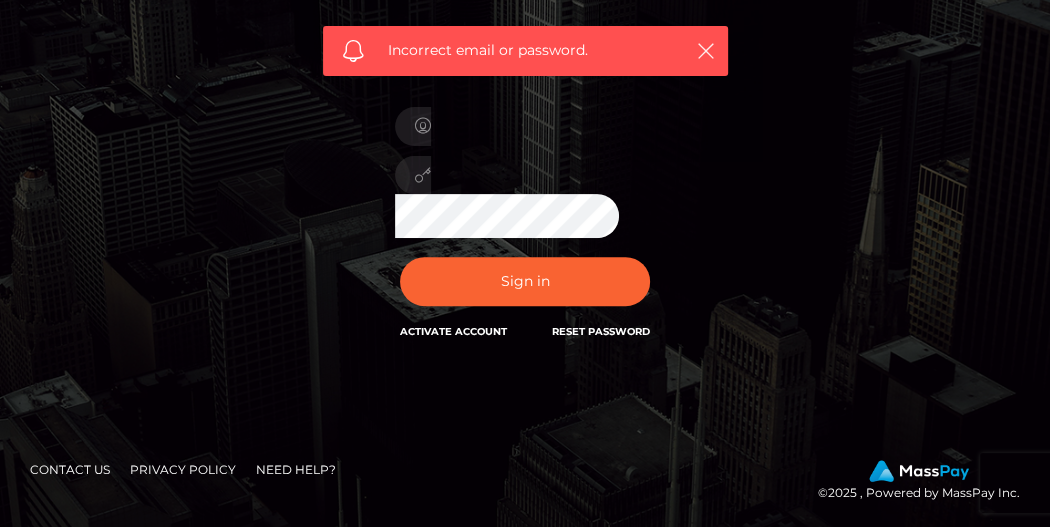 scroll, scrollTop: 205, scrollLeft: 0, axis: vertical 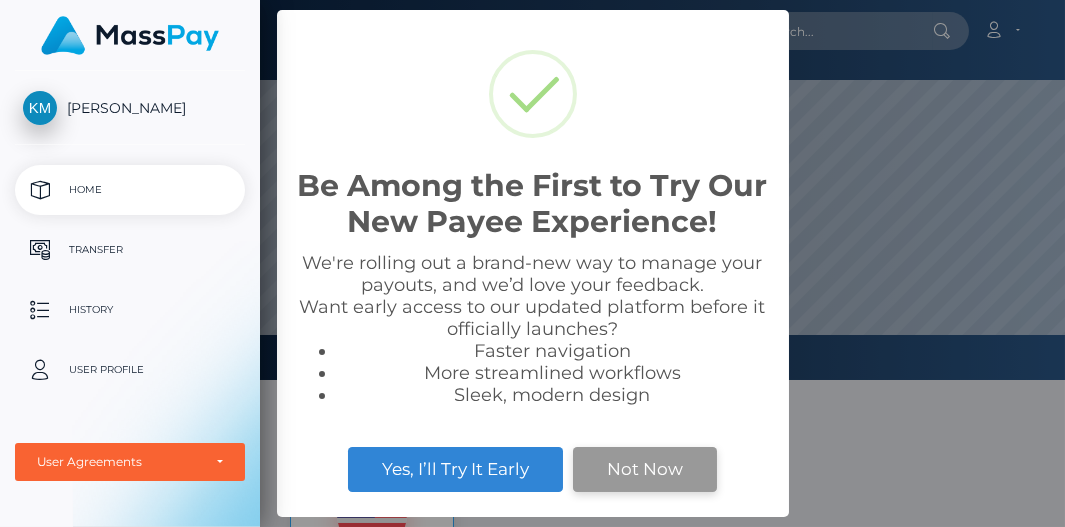 click on "Not Now" at bounding box center (645, 469) 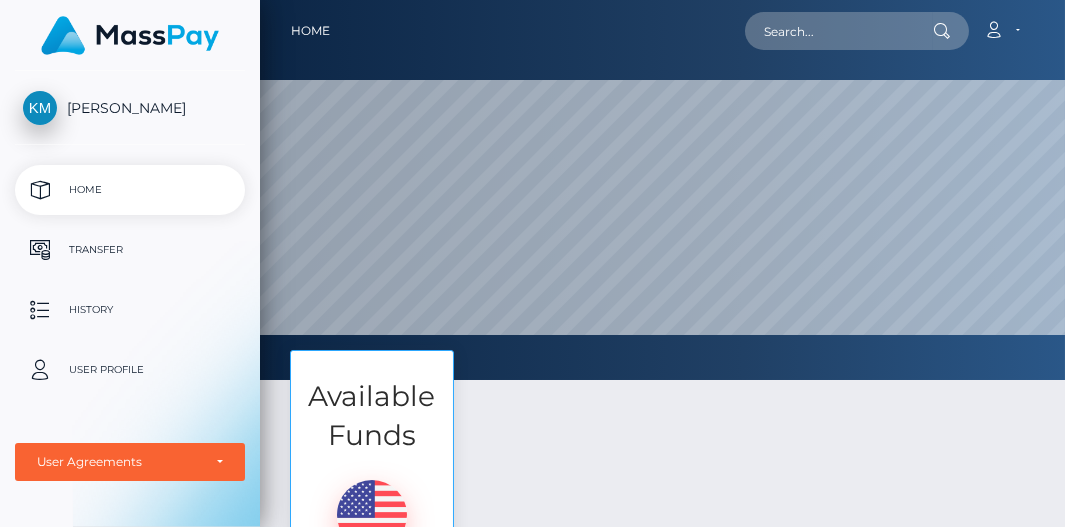 scroll, scrollTop: 343, scrollLeft: 0, axis: vertical 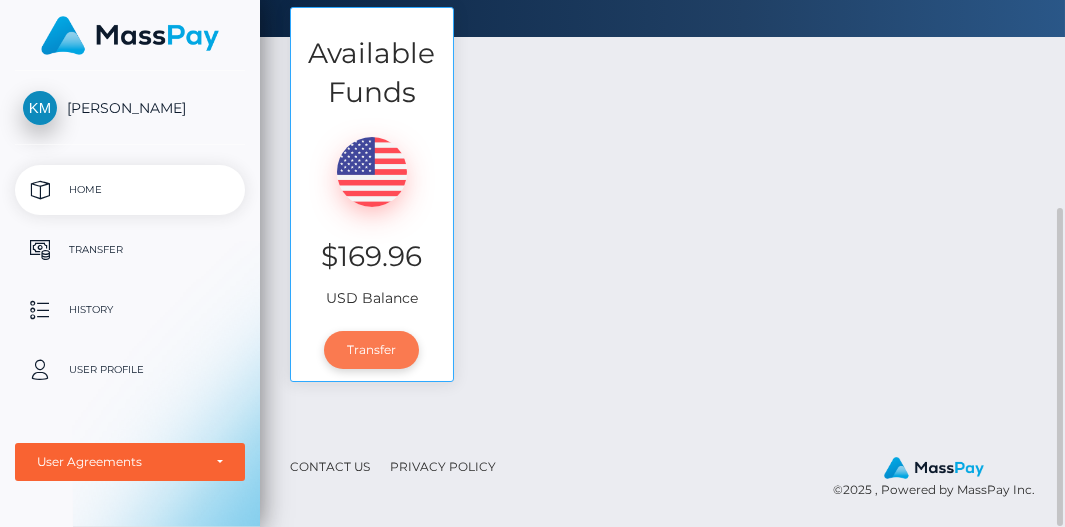 click on "Transfer" at bounding box center (371, 350) 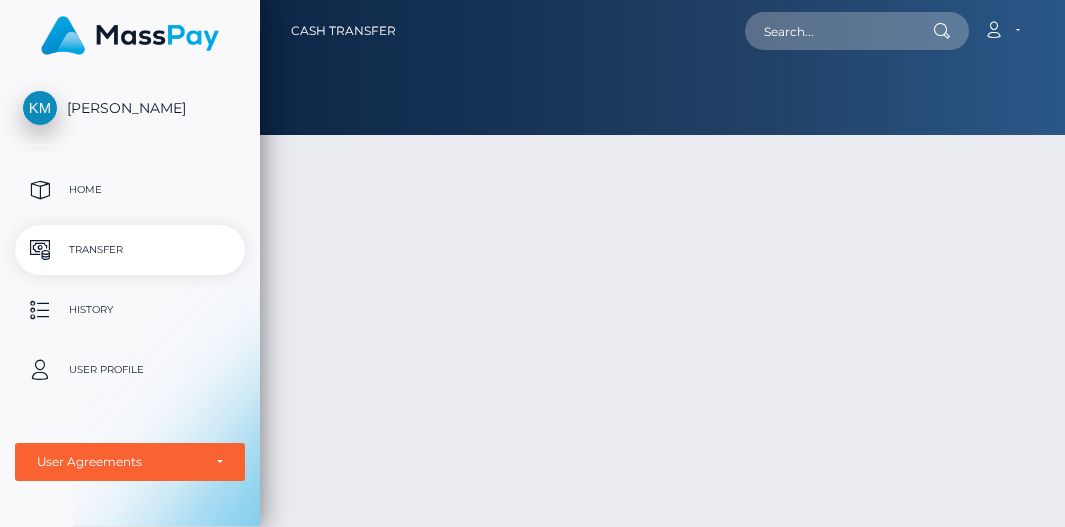 scroll, scrollTop: 0, scrollLeft: 0, axis: both 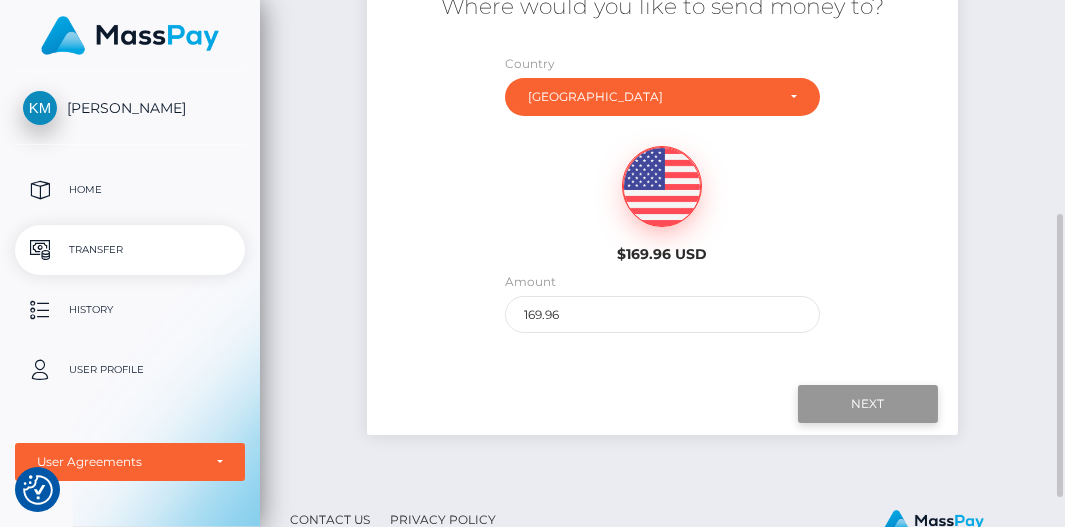 click on "Next" at bounding box center [868, 404] 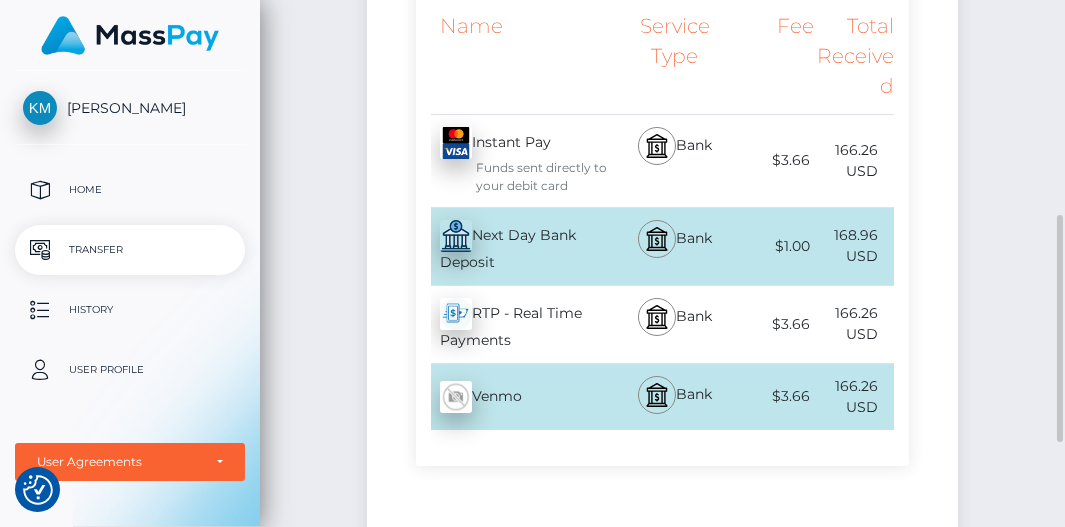 scroll, scrollTop: 600, scrollLeft: 0, axis: vertical 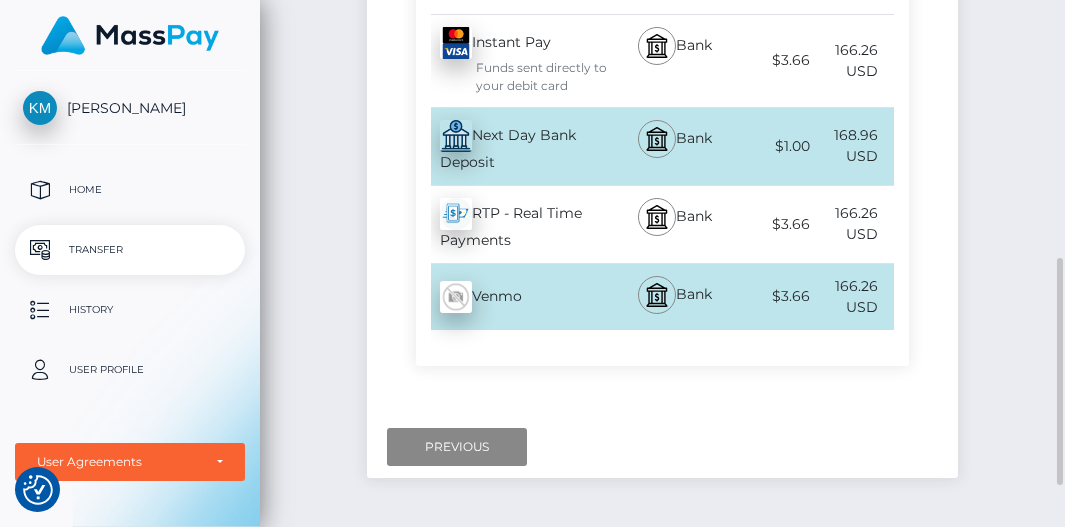 click on "Instant Pay  - USD
Funds sent directly to your debit card" at bounding box center [515, 61] 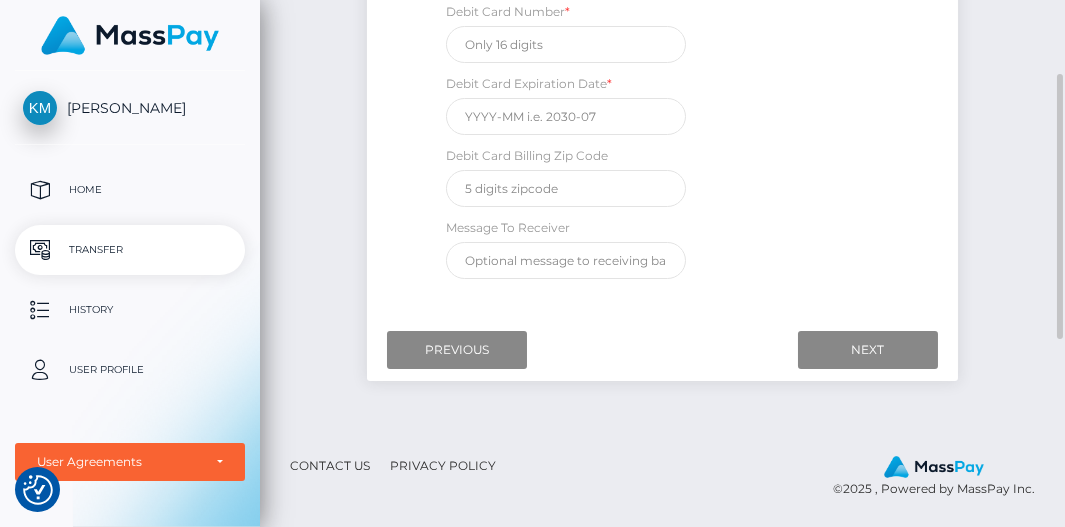scroll, scrollTop: 398, scrollLeft: 0, axis: vertical 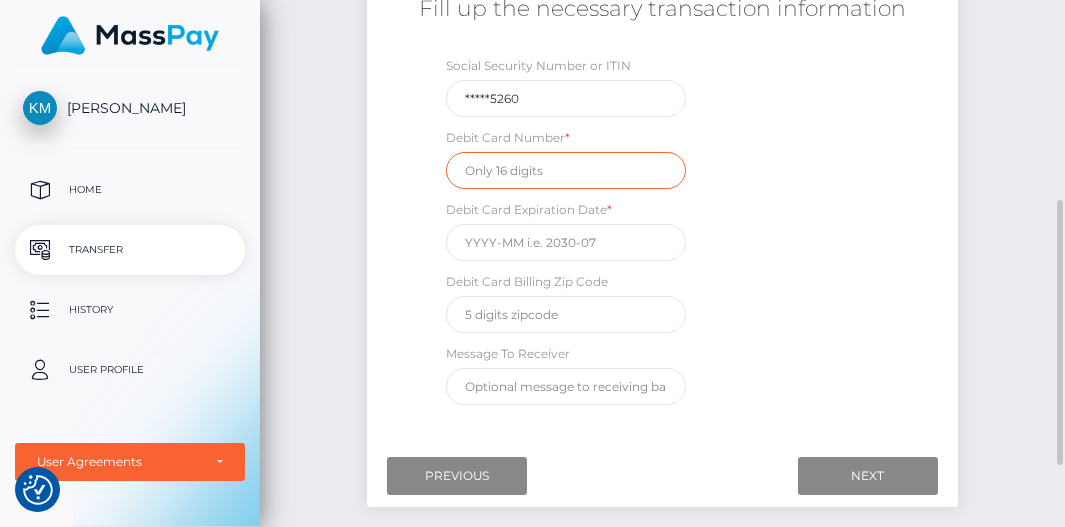 click at bounding box center (566, 170) 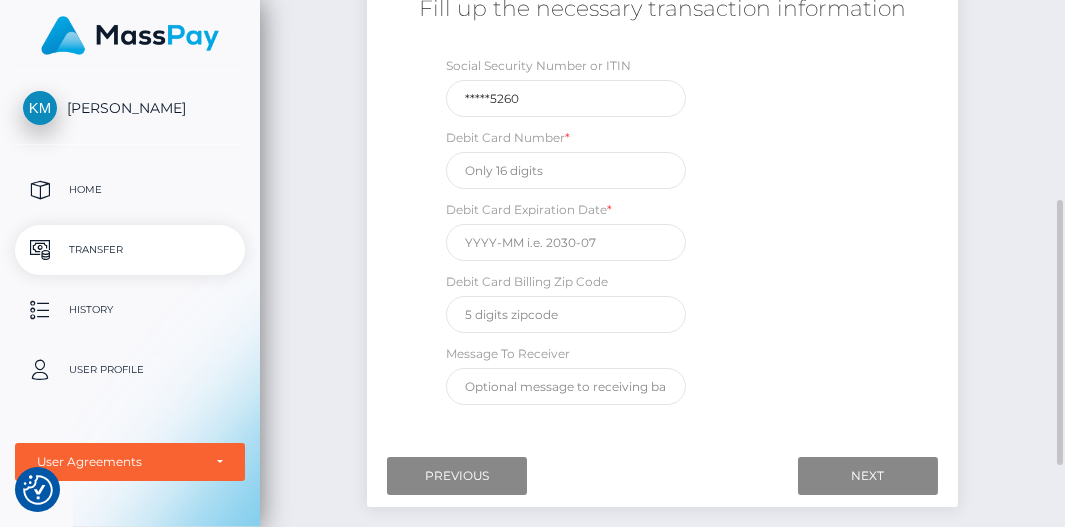 click on "Fill up the necessary transaction information
Social Security Number or ITIN
*****5260
Debit Card Number  *
Debit Card Expiration Date  *
Debit Card Billing Zip Code
Message To Receiver" at bounding box center (662, 199) 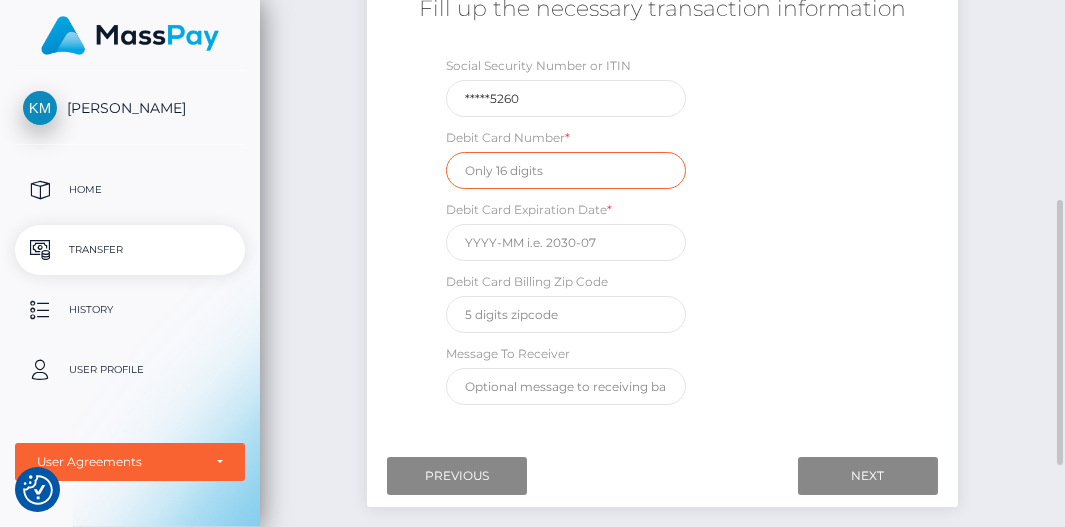 click at bounding box center [566, 170] 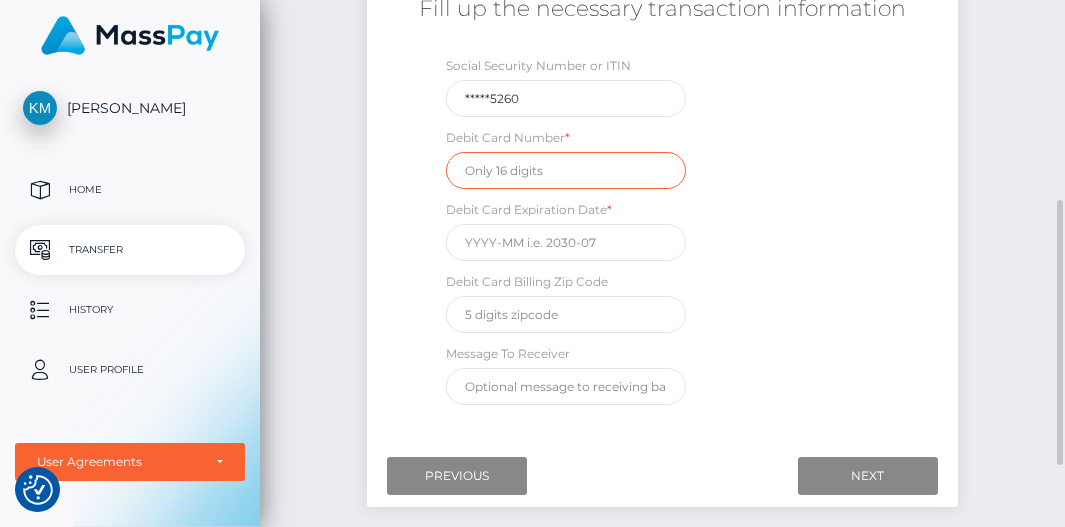 click at bounding box center [566, 170] 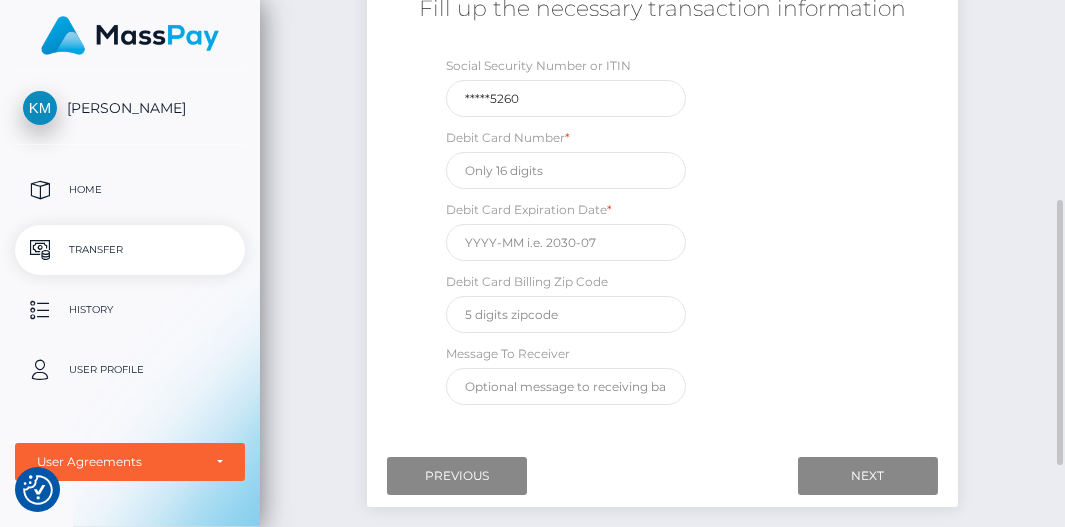 click on "Social Security Number or ITIN
*****5260
Debit Card Number  *
Debit Card Expiration Date  *
Debit Card Billing Zip Code
Message To Receiver" at bounding box center (662, 235) 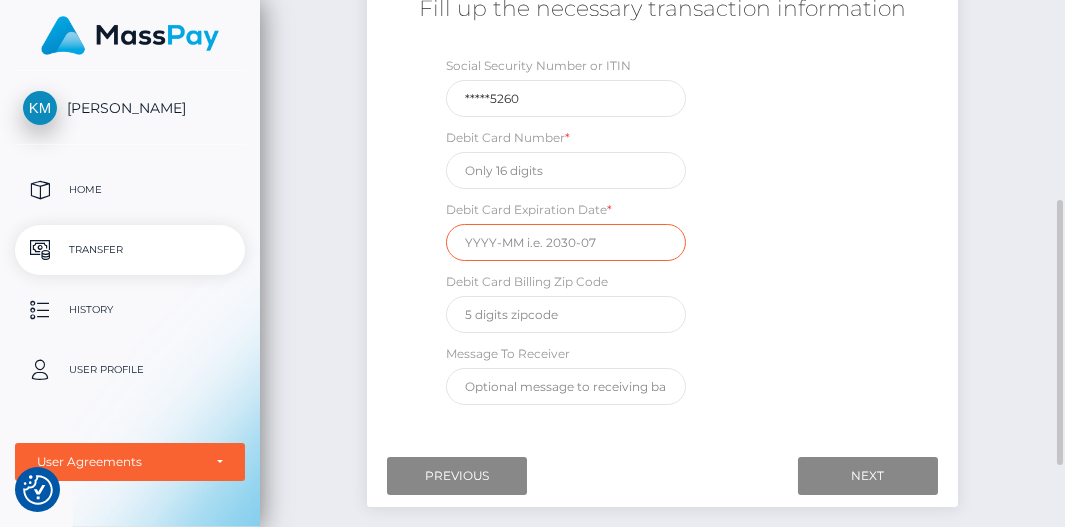 click at bounding box center (566, 242) 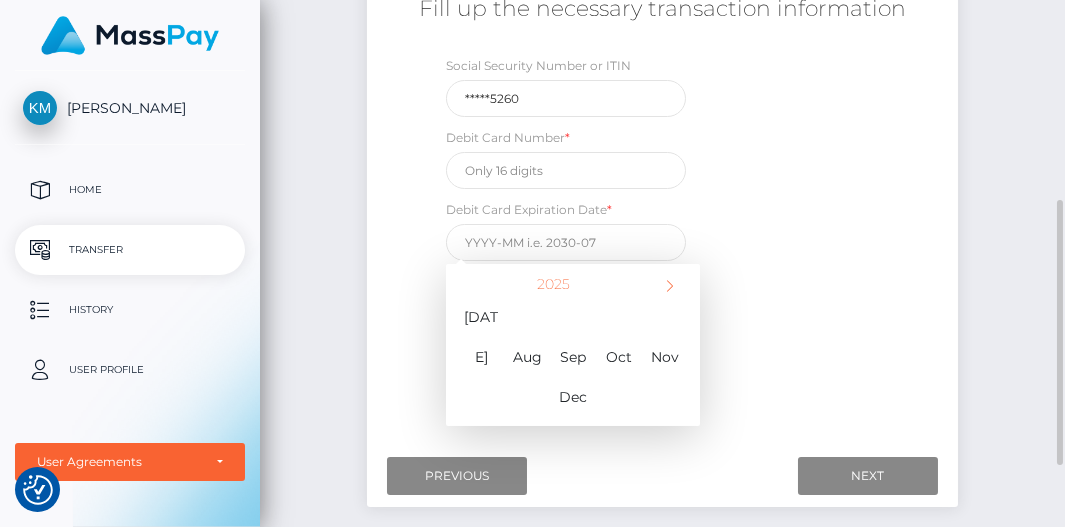 click on "Social Security Number or ITIN
*****5260
Debit Card Number  *
Debit Card Expiration Date  *
[DATE] Su Mo Tu We Th Fr Sa 29 30 1 2 3 4 5 6 7 8 9 10 11 12 13 14 15 16 17 18 19 20 21 22 23 24 25 26 27 28 29 30 31 1 2 3 4 5 6 7 [DATE] Jan Feb Mar Apr May Jun [DATE] Aug Sep Oct Nov Dec [DATE]-[DATE] 2020 2021 2022 2023 2024 2025 2026 2027 2028 2029 2030 2031 [DATE]-2107 [DATE] - [DATE] [DATE] - [DATE] [DATE] - [DATE] [DATE] - [DATE] [DATE] - [DATE] [DATE] - [DATE] [DATE] - [DATE] [DATE] - [DATE] [DATE] - 2107
Debit Card Billing Zip Code
Message To Receiver" at bounding box center [662, 235] 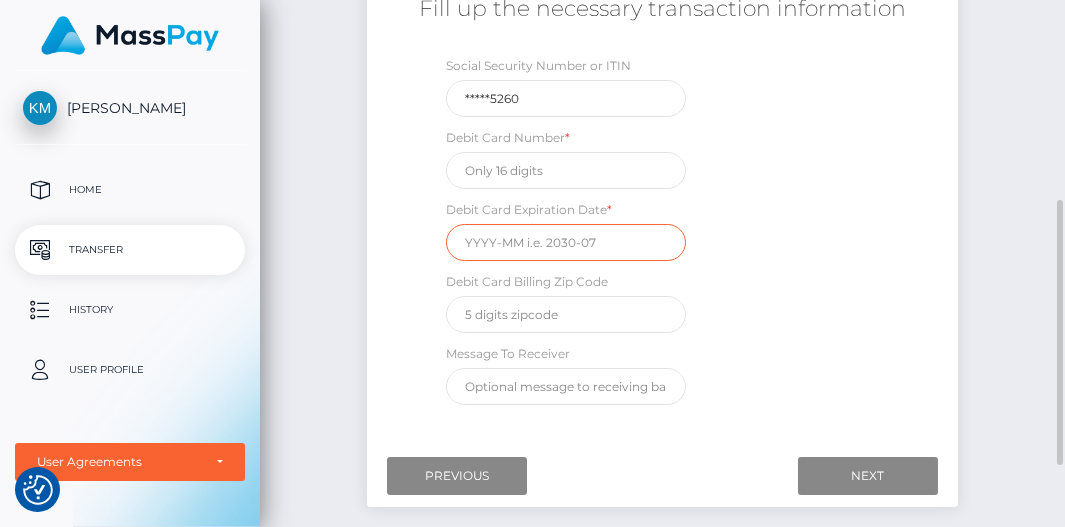 click at bounding box center [566, 242] 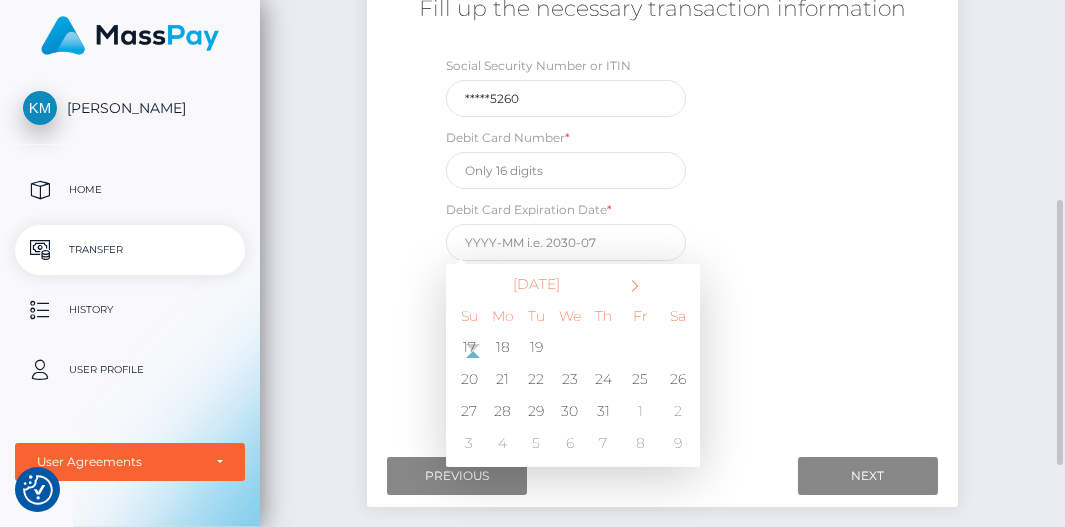 click on "Fill up the necessary transaction information
Social Security Number or ITIN
*****5260
Debit Card Number  *
Debit Card Expiration Date  *
[DATE] Su Mo Tu We Th Fr Sa 29 30 1 2 3 4 5 6 7 8 9 10 11 12 13 14 15 16 17 18 19 20 21 22 23 24 25 26 27 28 29 30 31 1 2 3 4 5 6 7 [DATE] Jan Feb Mar Apr May Jun [DATE] Aug Sep Oct Nov Dec [DATE]-[DATE] 2020 2021 2022 2023 2024 2025 2026 2027 2028 2029 2030 2031 [DATE]-2107 [DATE] - [DATE] [DATE] - [DATE] [DATE] - [DATE] [DATE] - [DATE] [DATE] - [DATE] [DATE] - [DATE] [DATE] - [DATE] [DATE] - [DATE] [DATE] - 2107" at bounding box center [662, 199] 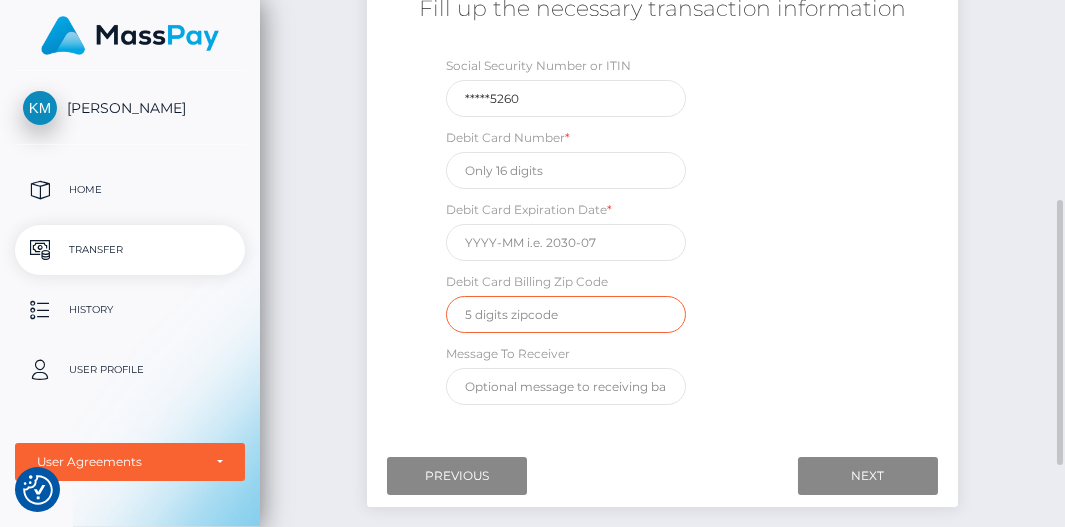 click at bounding box center [566, 314] 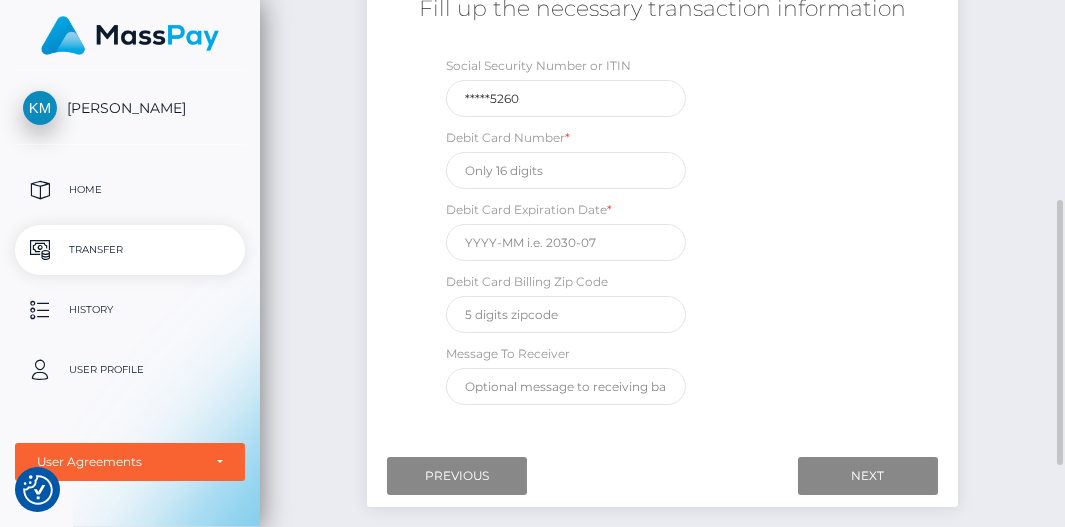 click on "Social Security Number or ITIN
*****5260
Debit Card Number  *
Debit Card Expiration Date  *
Debit Card Billing Zip Code
Message To Receiver" at bounding box center [662, 235] 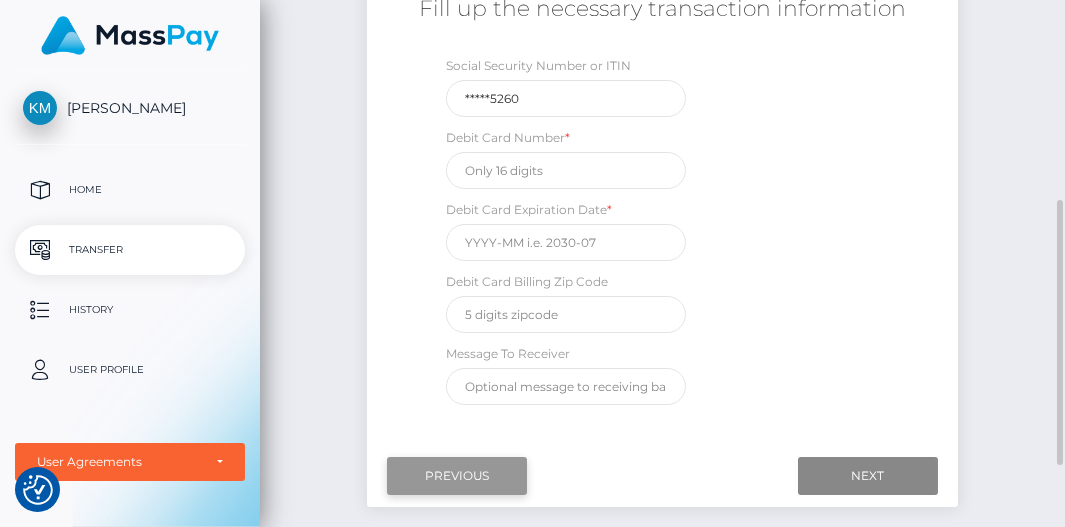 click on "Previous" at bounding box center [457, 476] 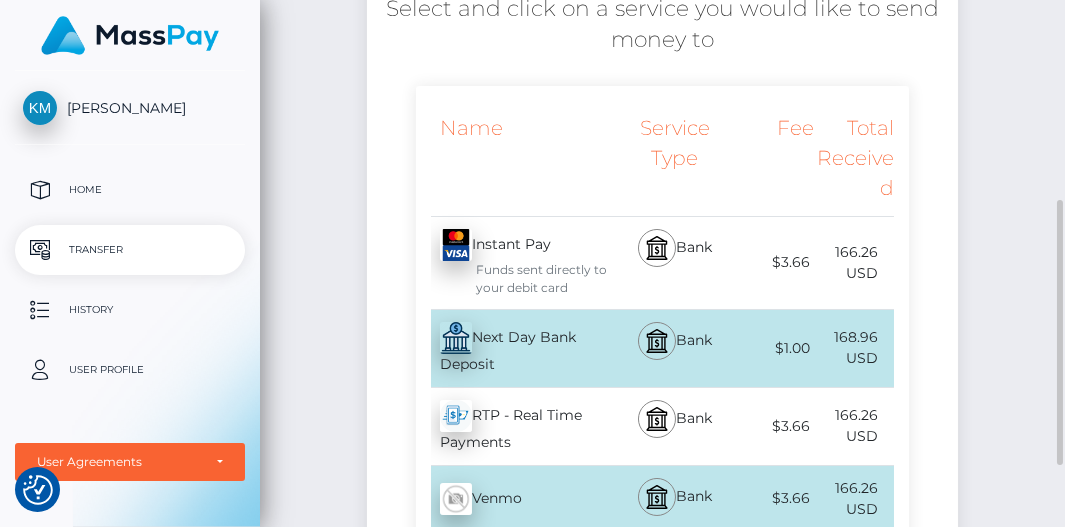 click on "Next Day Bank Deposit  - USD" at bounding box center [515, 348] 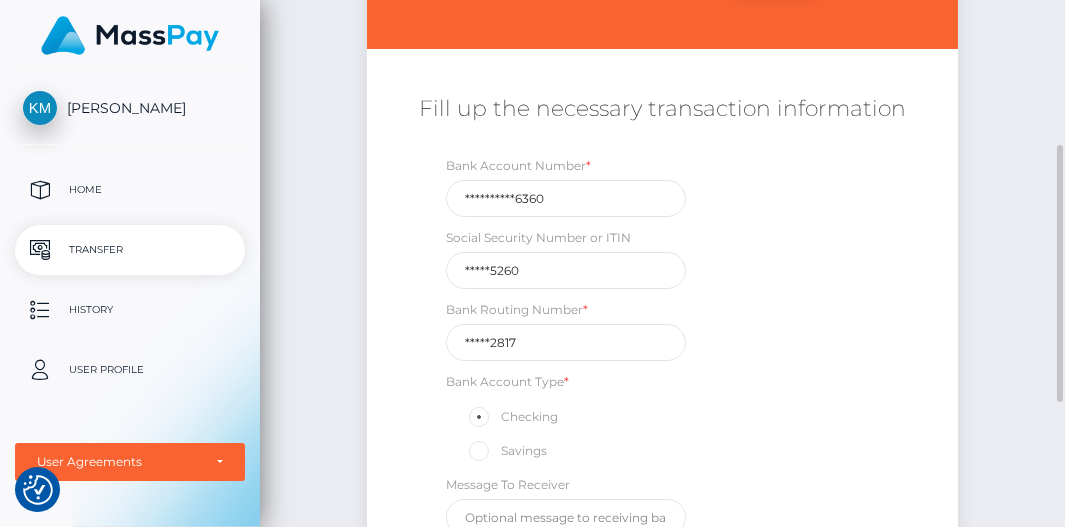 scroll, scrollTop: 498, scrollLeft: 0, axis: vertical 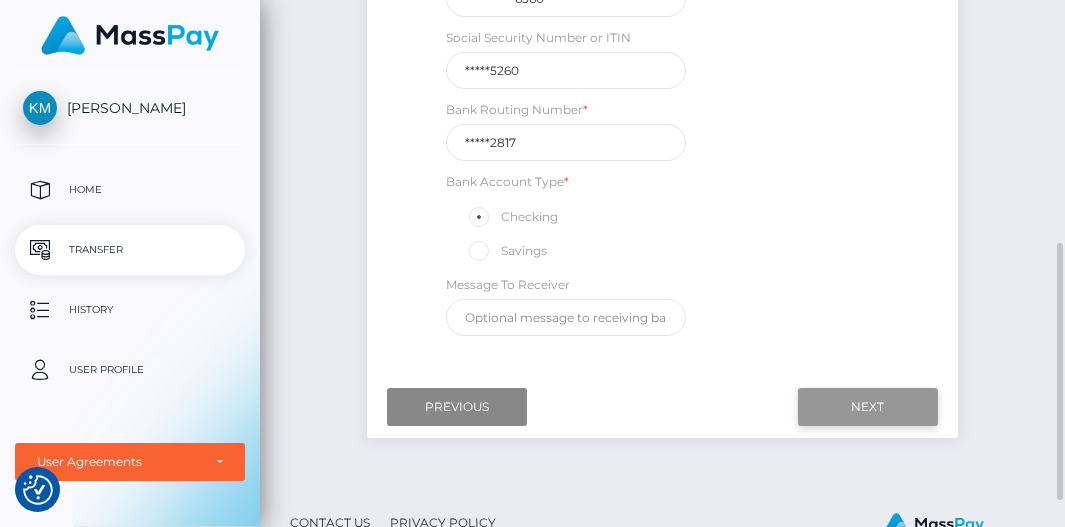 click on "Next" at bounding box center [868, 407] 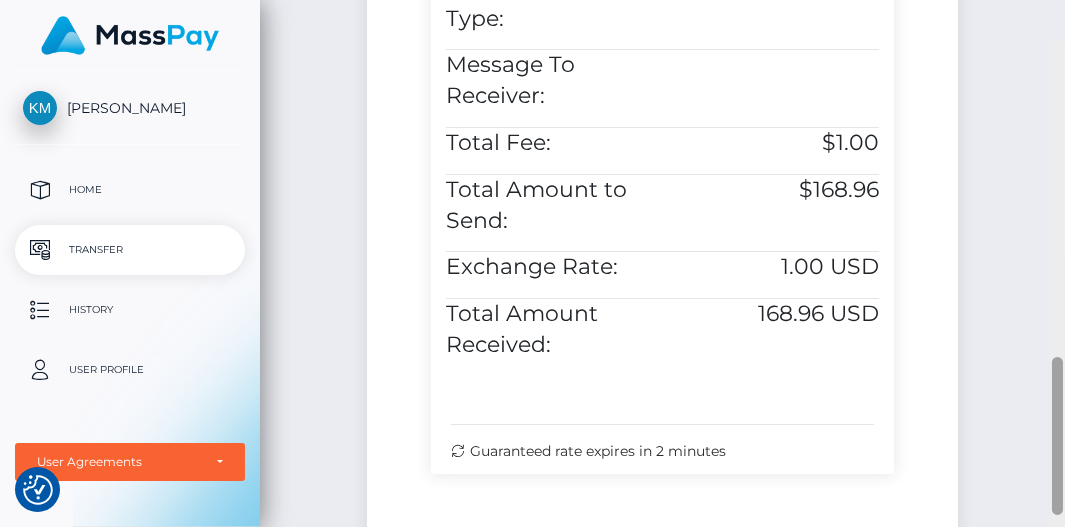 scroll, scrollTop: 1054, scrollLeft: 0, axis: vertical 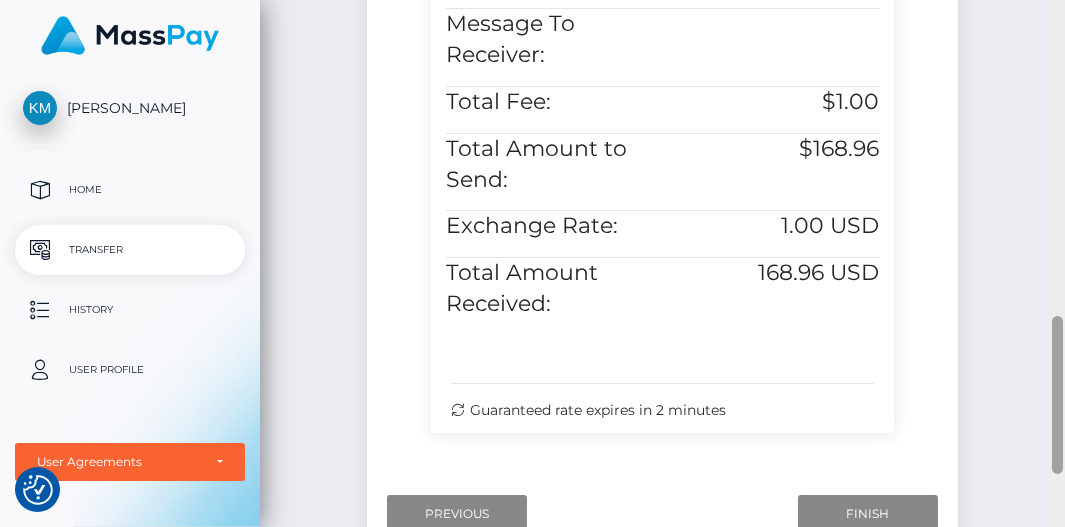 drag, startPoint x: 1060, startPoint y: 305, endPoint x: 1083, endPoint y: 576, distance: 271.97427 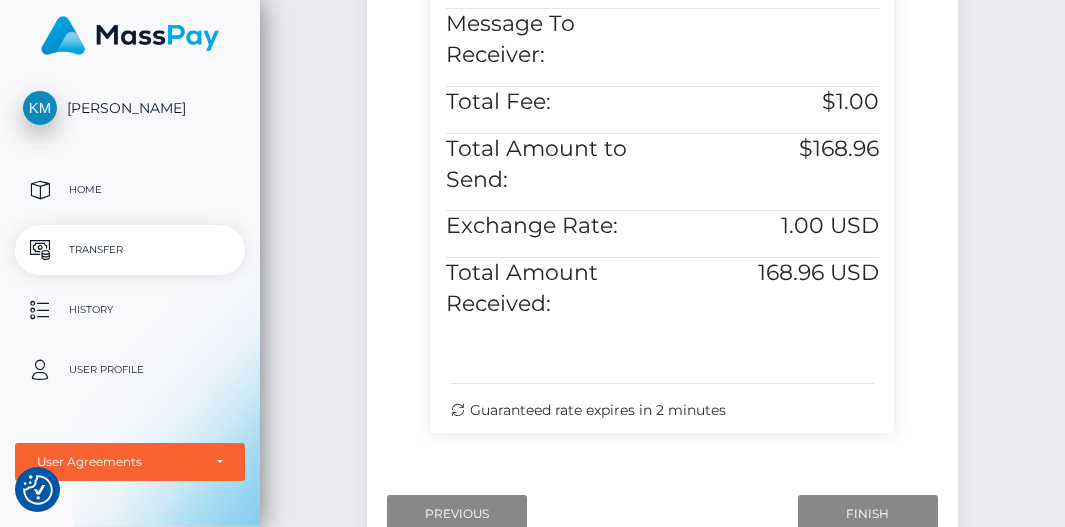 scroll, scrollTop: 1229, scrollLeft: 0, axis: vertical 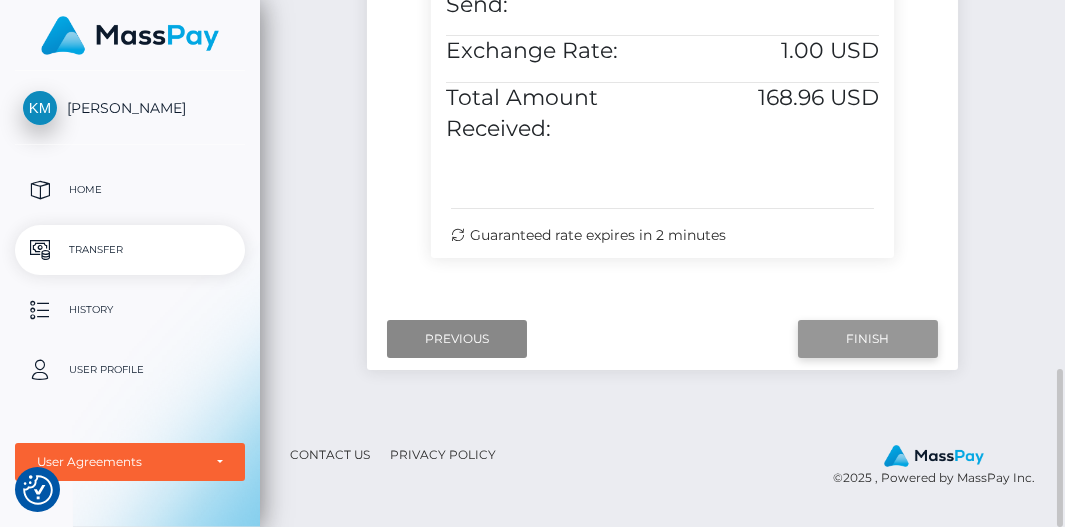click on "Finish" at bounding box center (868, 339) 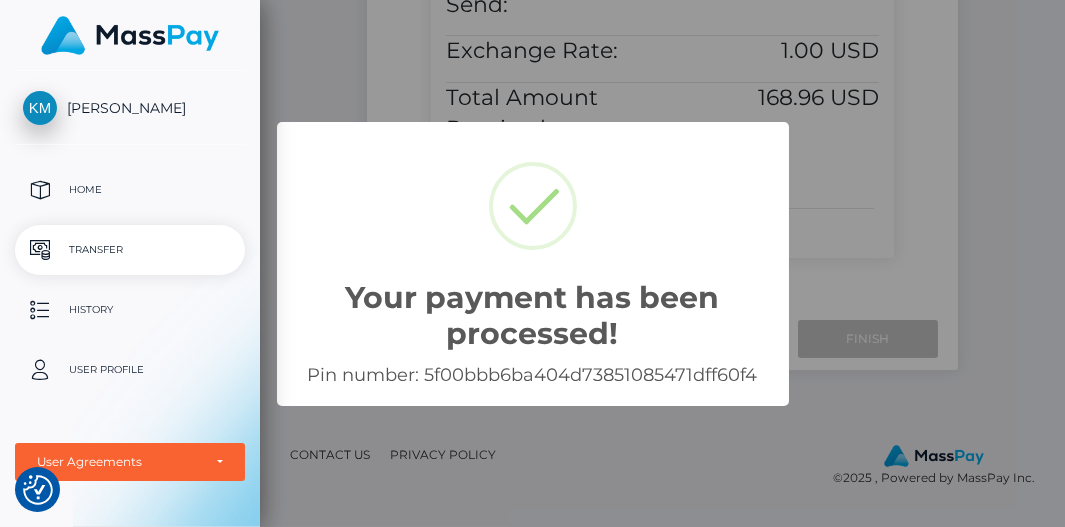 click on "Pin number: 5f00bbb6ba404d73851085471dff60f4" at bounding box center (533, 375) 